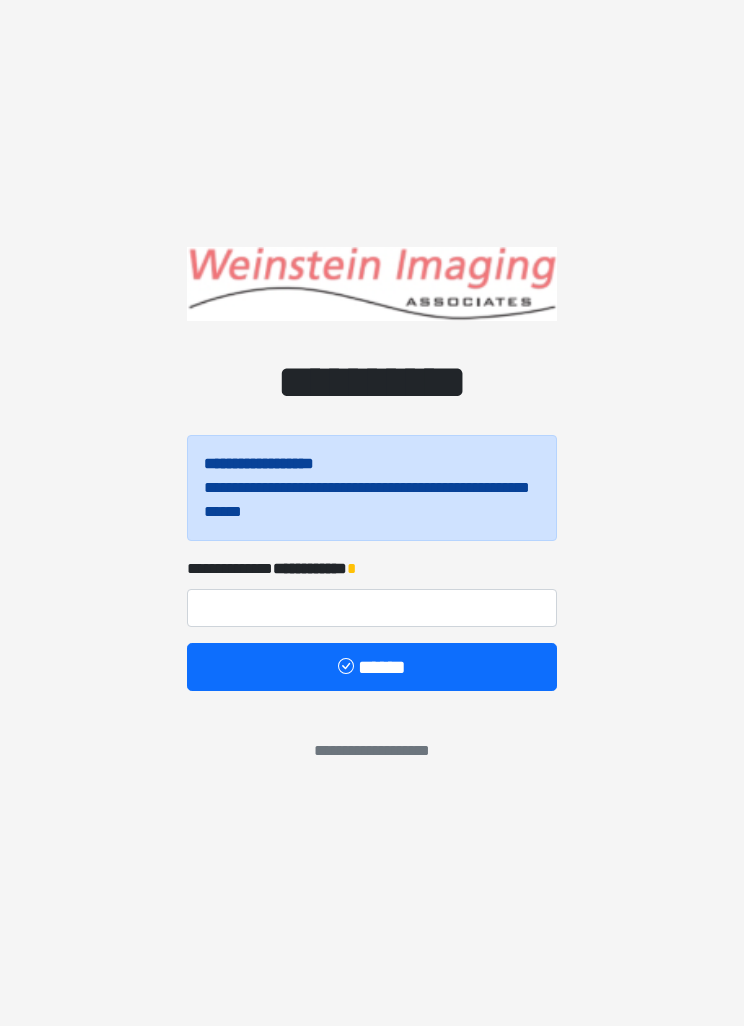 scroll, scrollTop: 0, scrollLeft: 0, axis: both 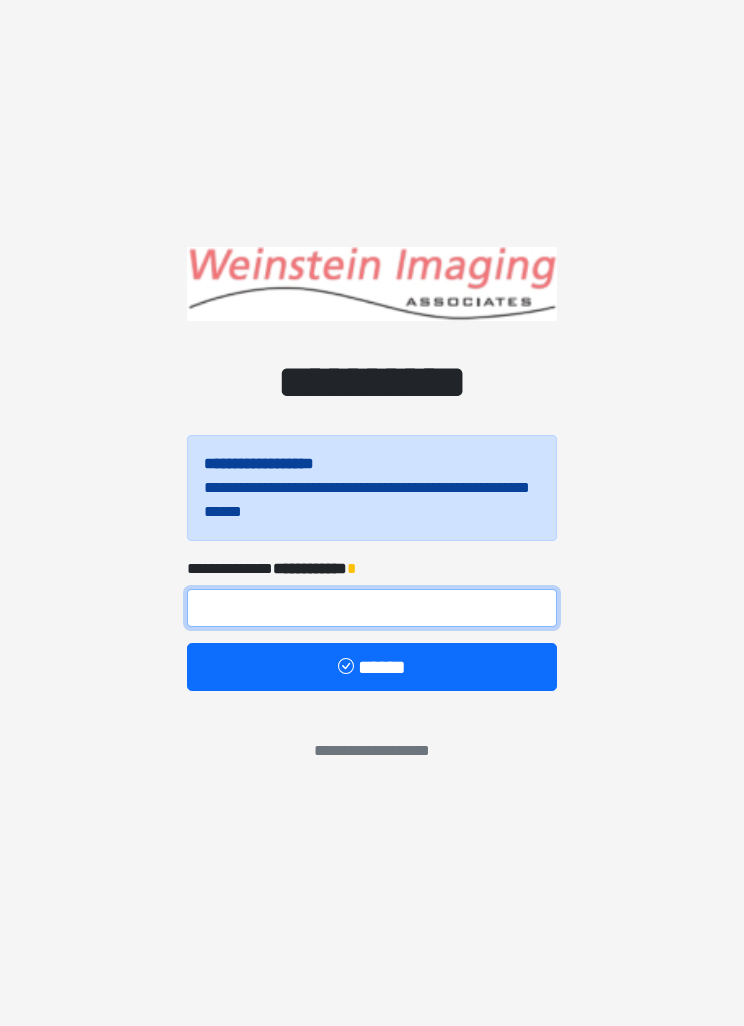 click at bounding box center (372, 608) 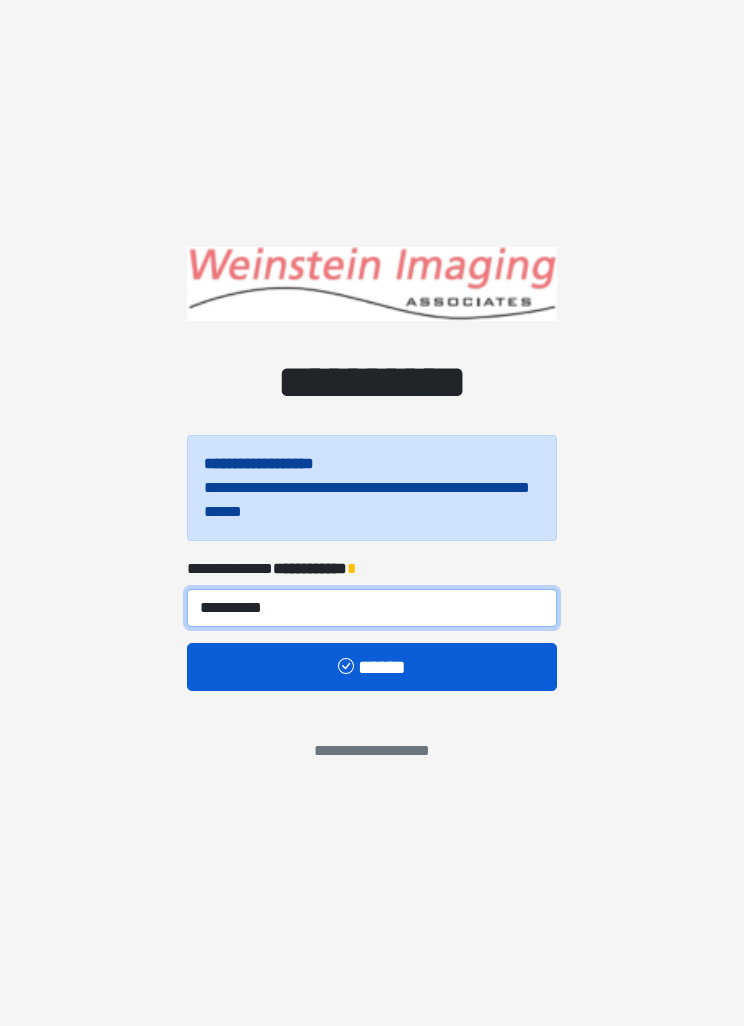 type on "**********" 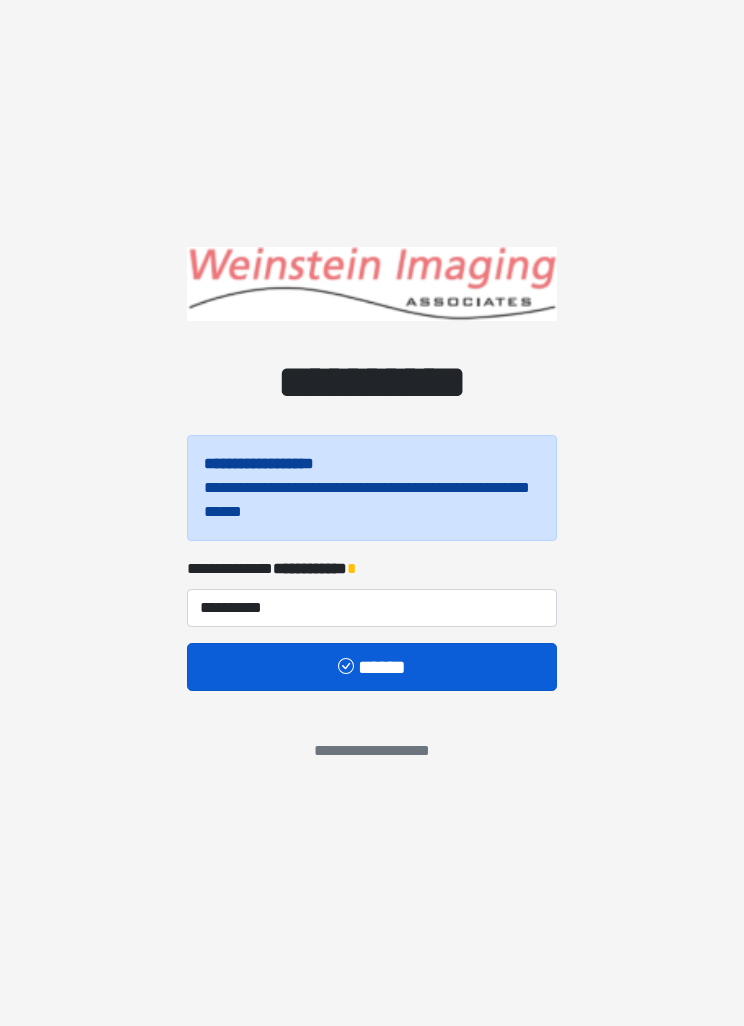 click on "******" at bounding box center (372, 667) 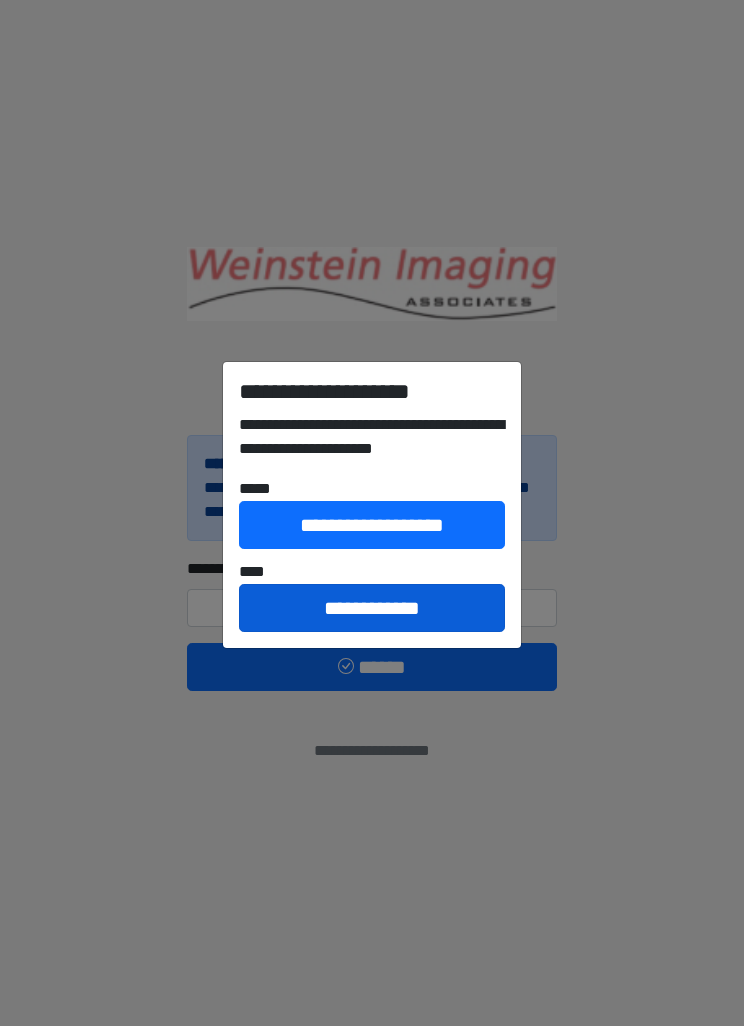 click on "**********" at bounding box center (372, 608) 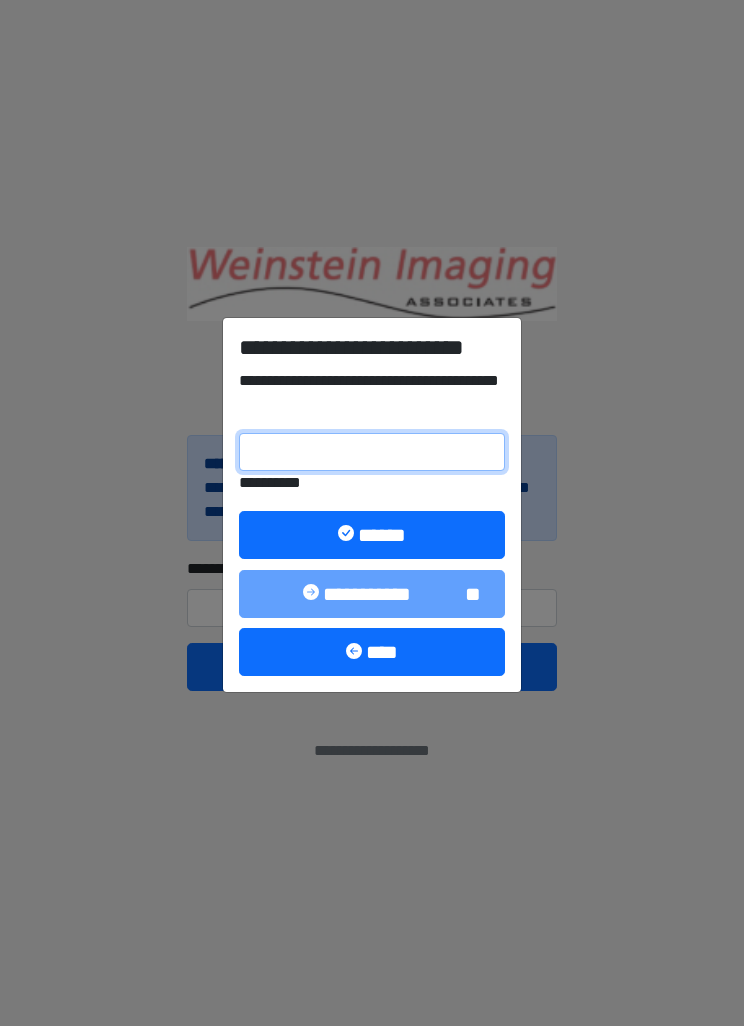 click on "**********" at bounding box center [372, 452] 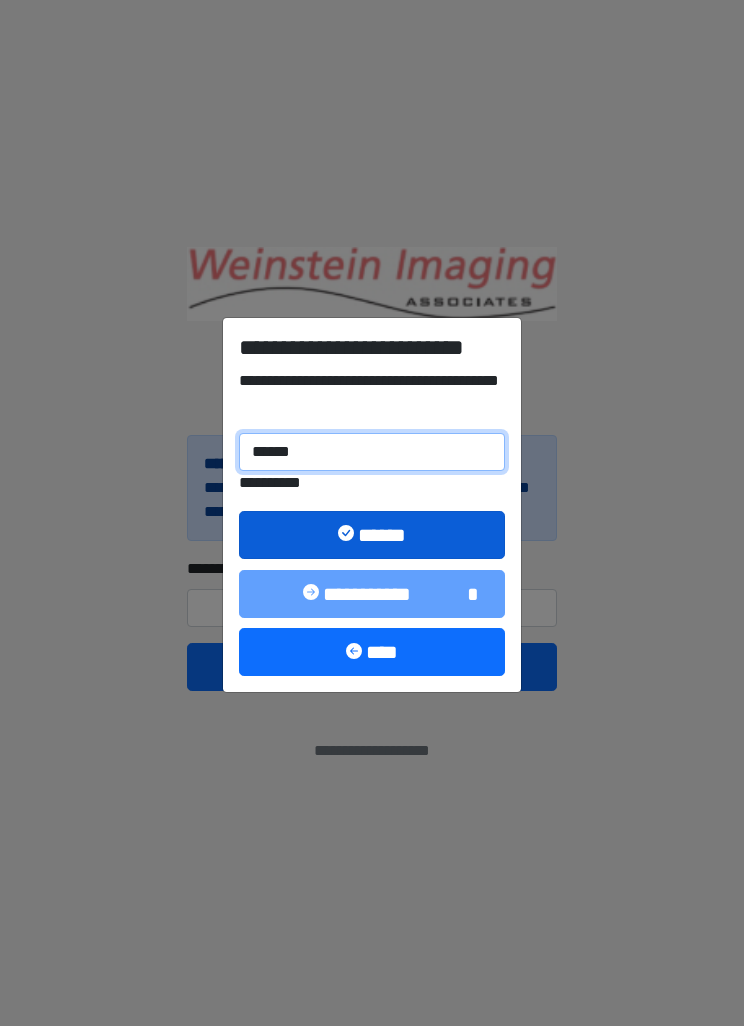 type on "******" 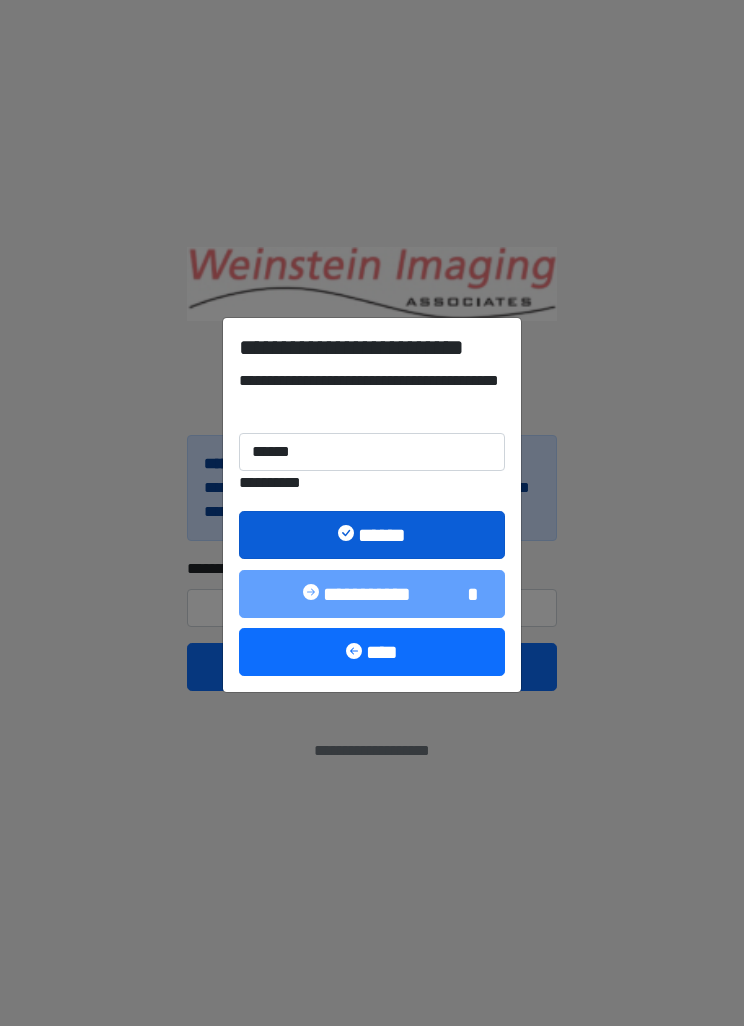 click on "******" at bounding box center (372, 535) 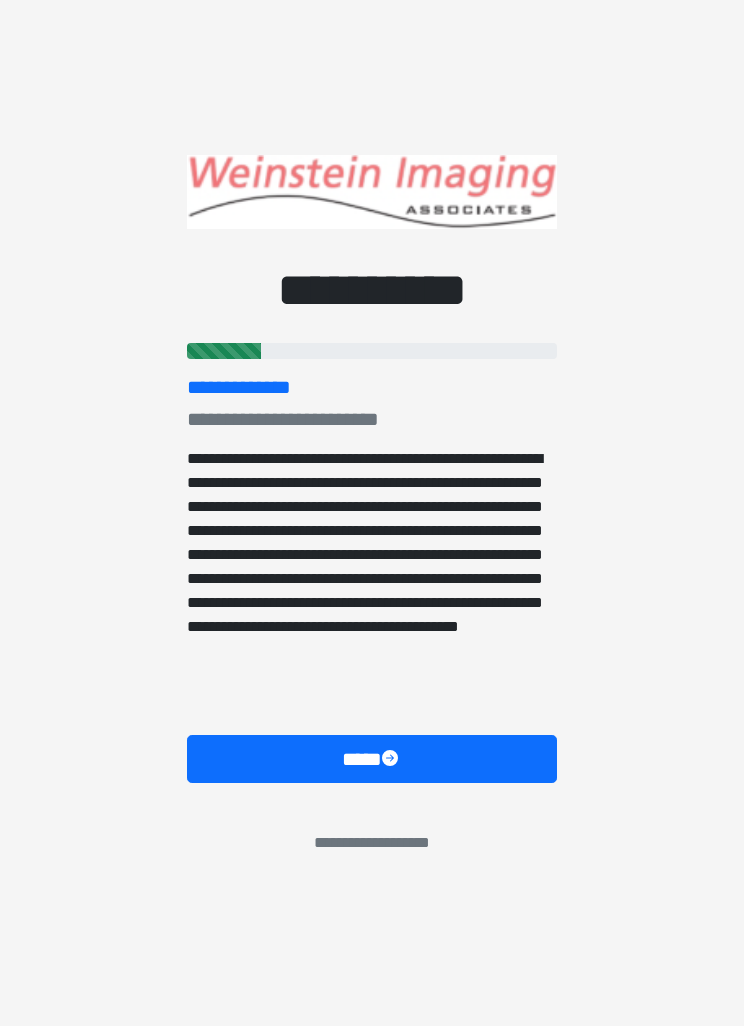 click on "****" at bounding box center [372, 759] 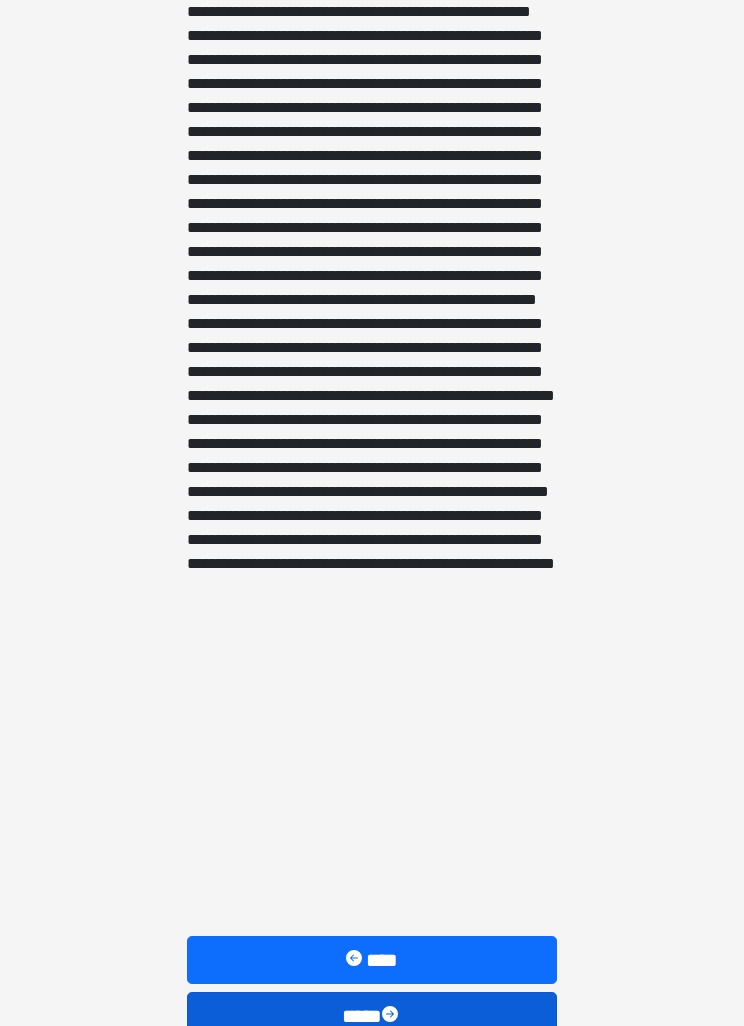scroll, scrollTop: 1377, scrollLeft: 0, axis: vertical 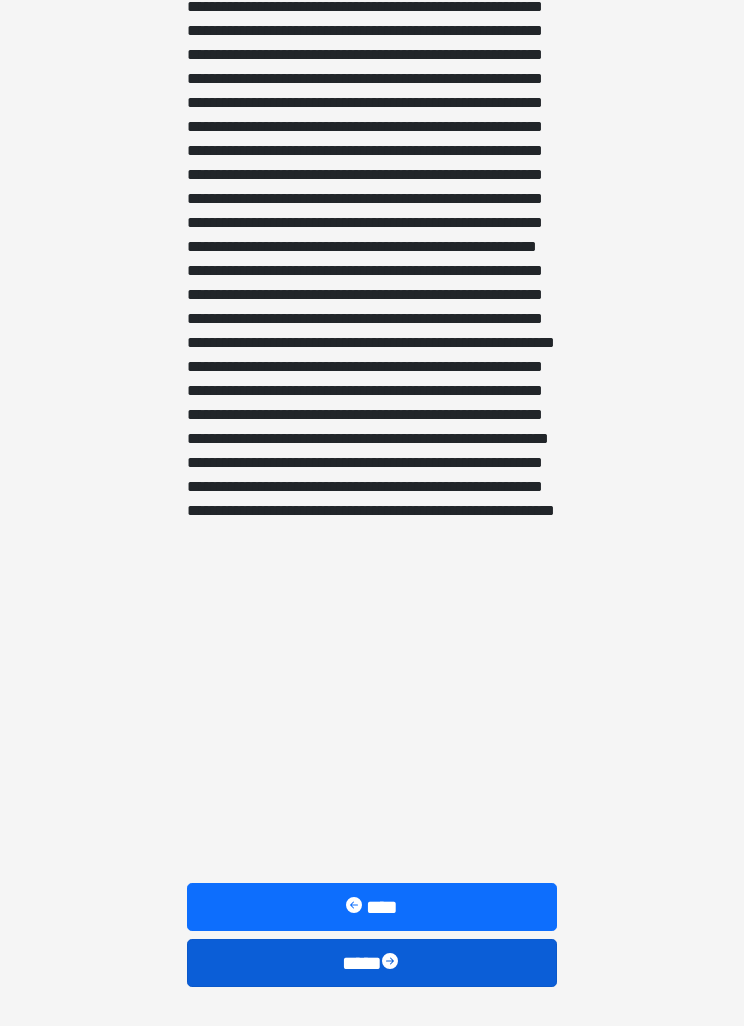 click on "****" at bounding box center (372, 963) 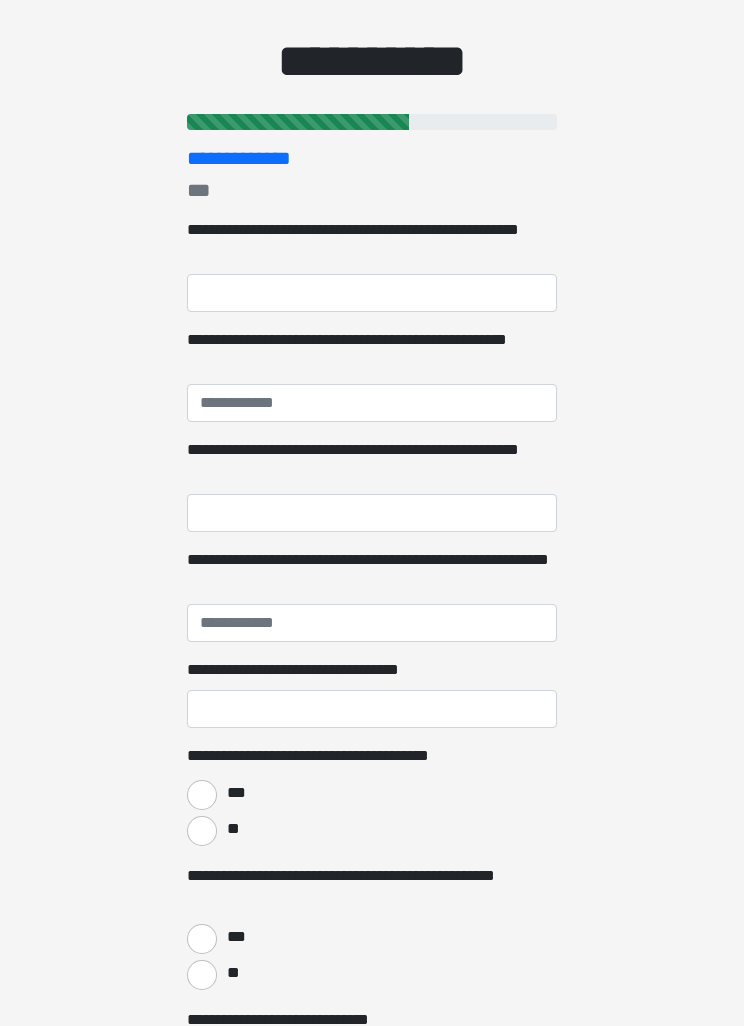 scroll, scrollTop: 0, scrollLeft: 0, axis: both 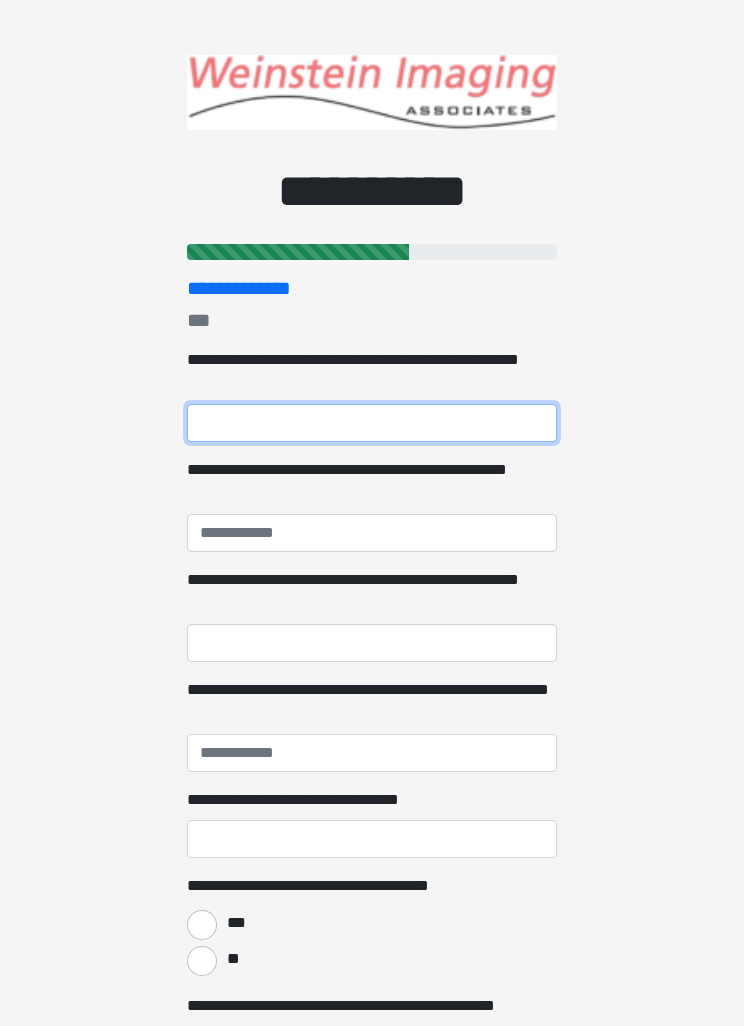 click on "**********" at bounding box center (372, 423) 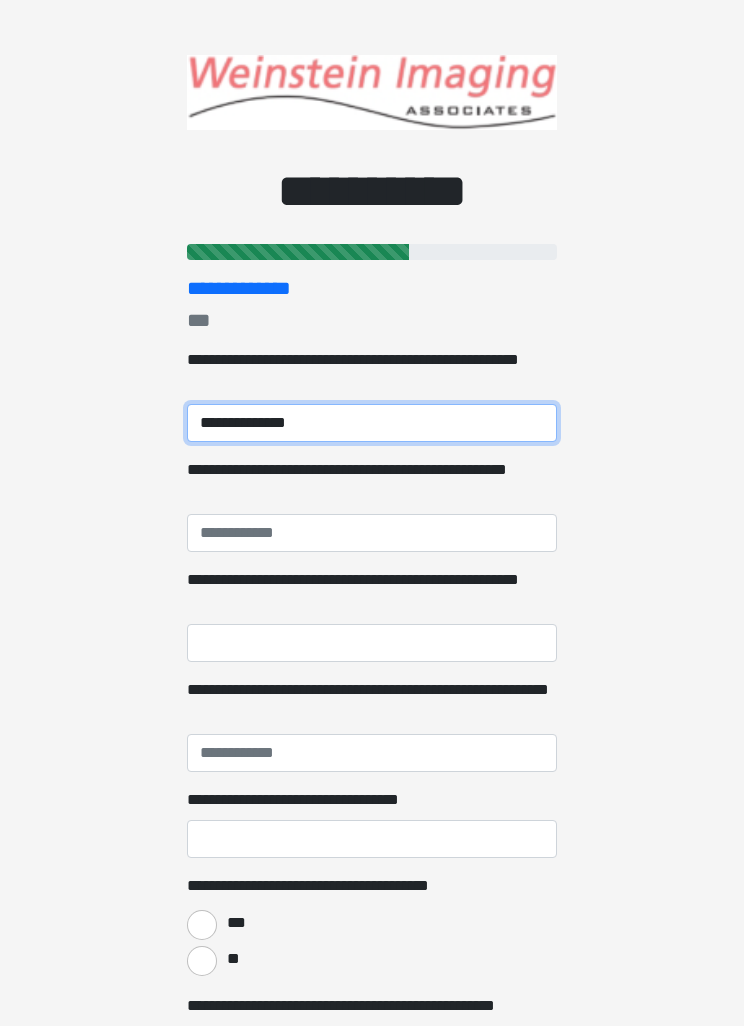 type on "**********" 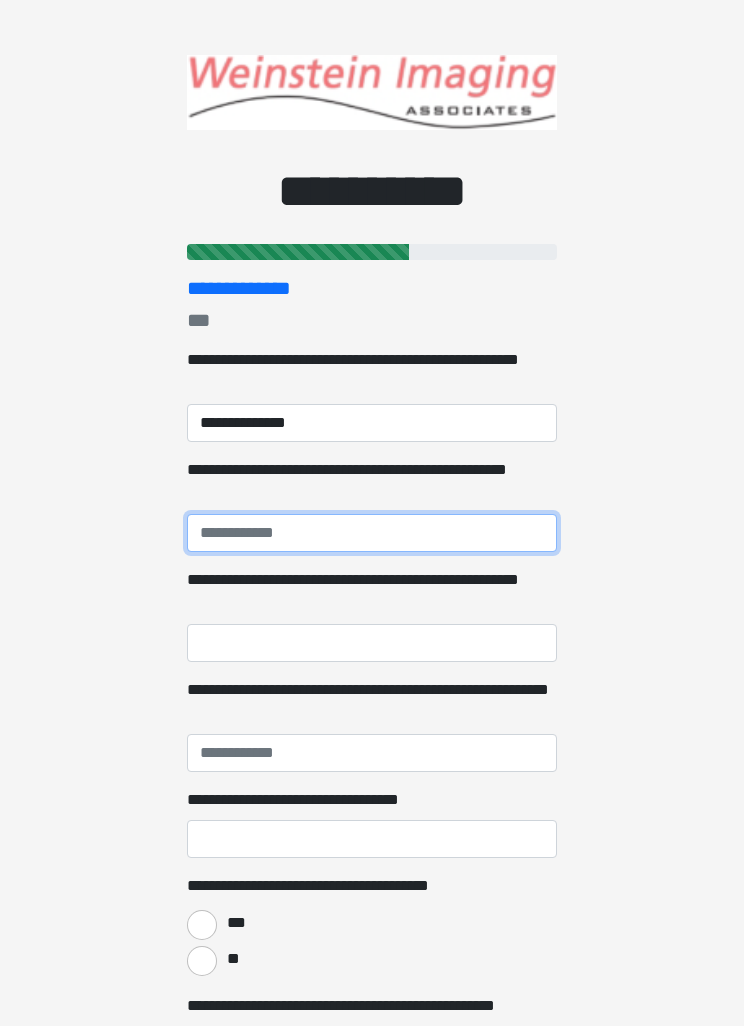 click on "**********" at bounding box center (372, 533) 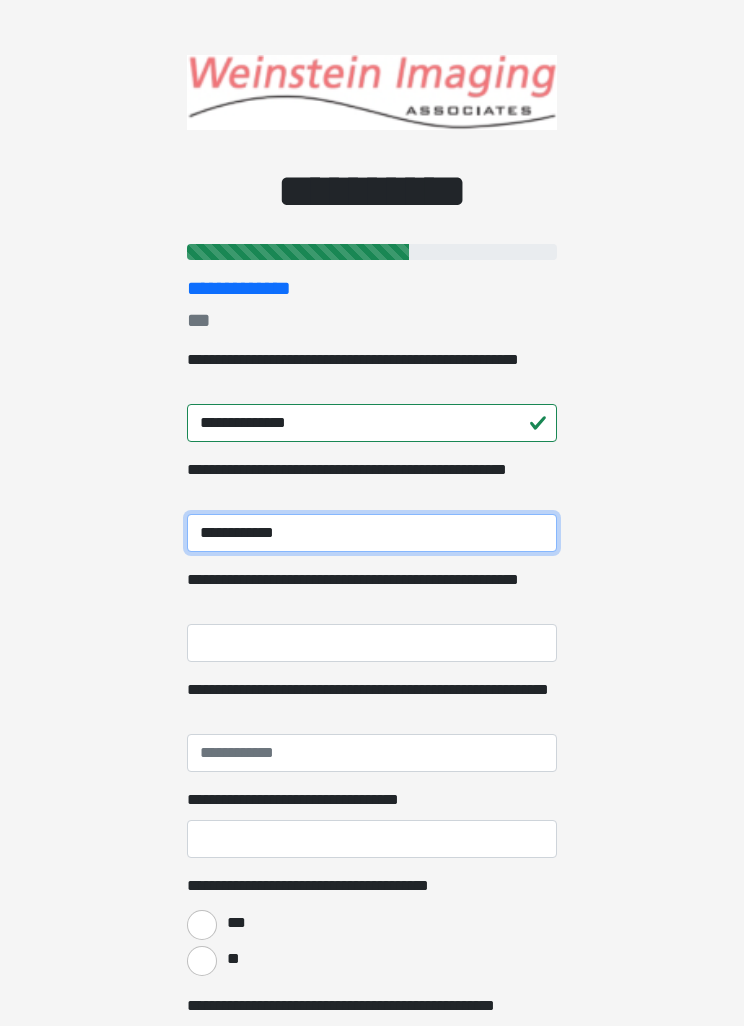 type on "**********" 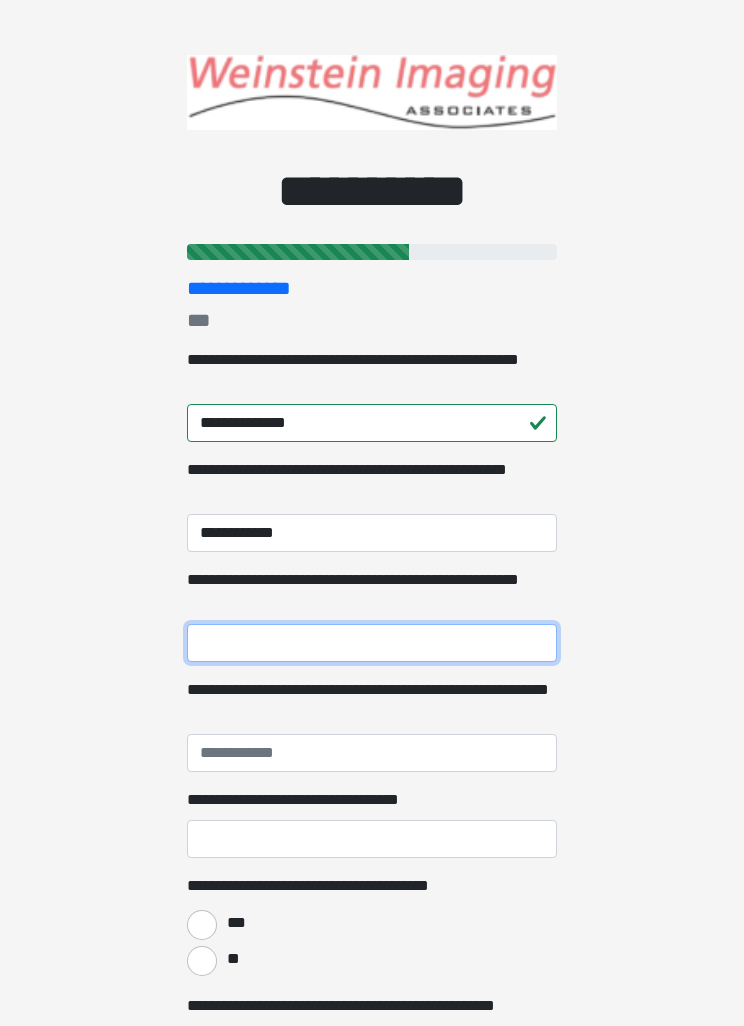 click on "**********" at bounding box center [372, 643] 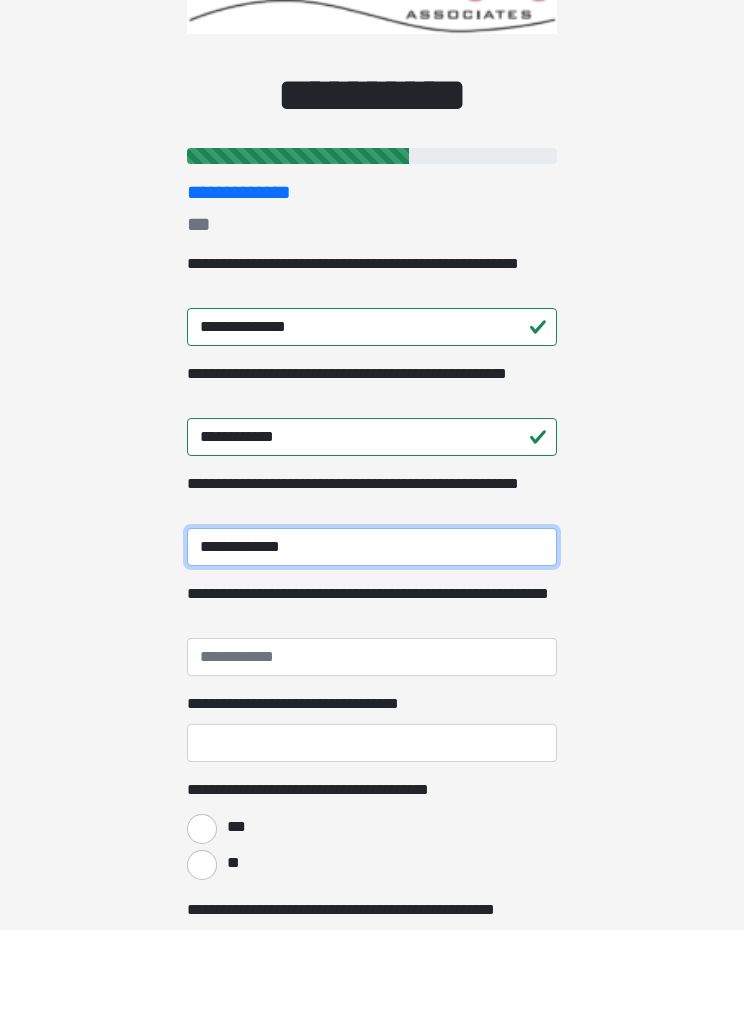 type on "**********" 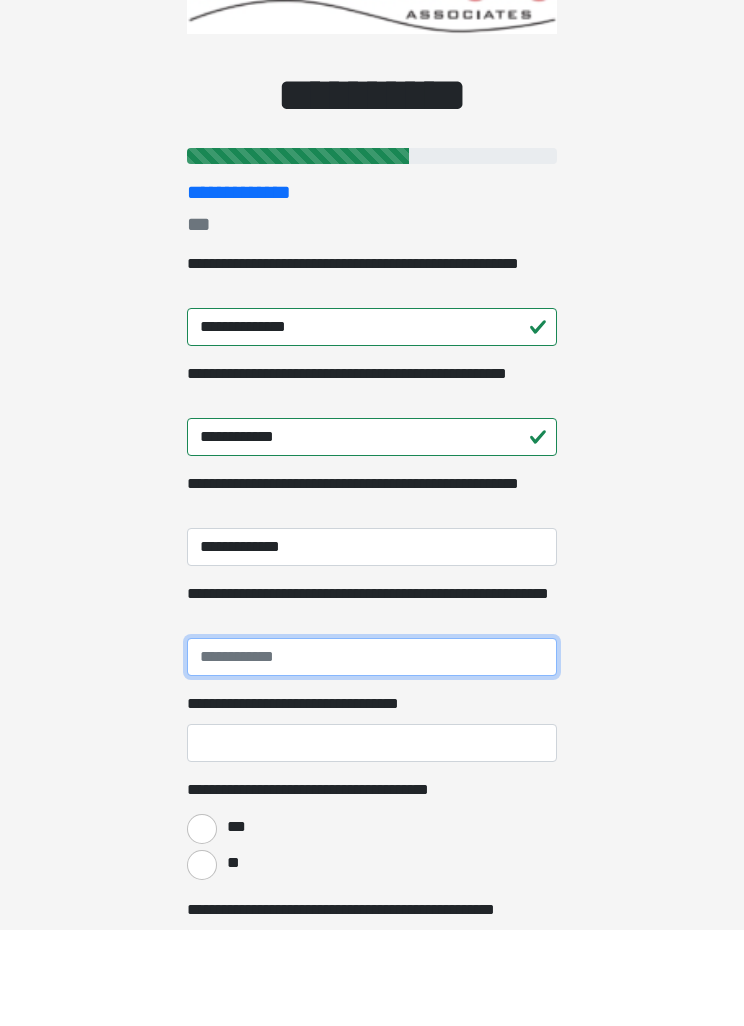 click on "**********" at bounding box center [372, 753] 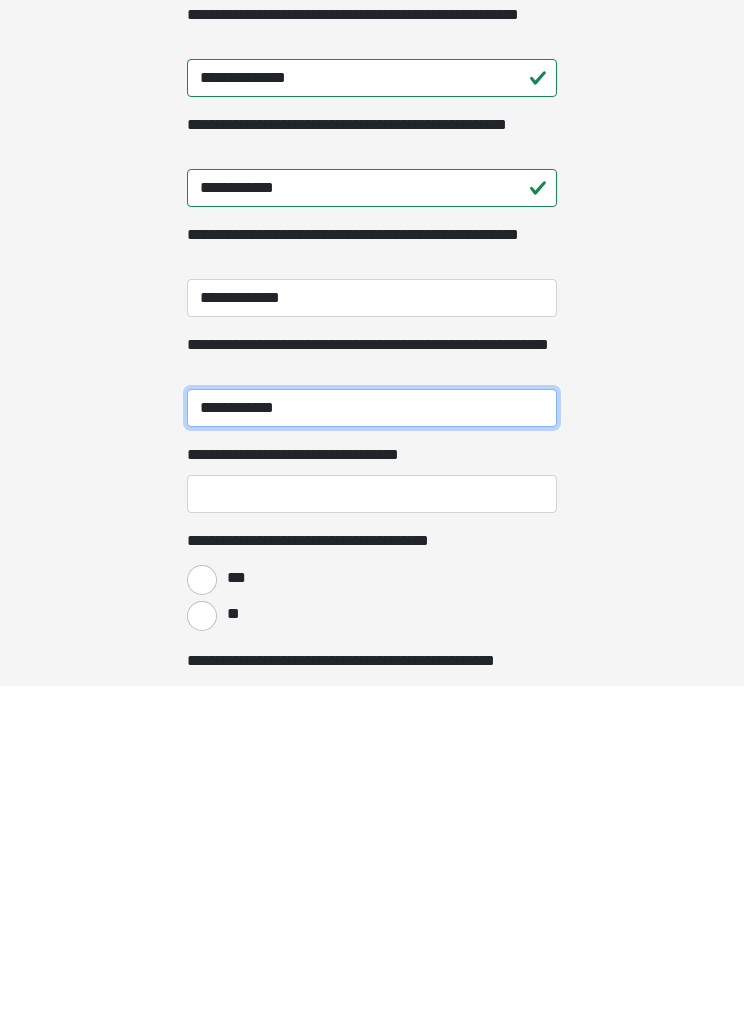 scroll, scrollTop: 9, scrollLeft: 0, axis: vertical 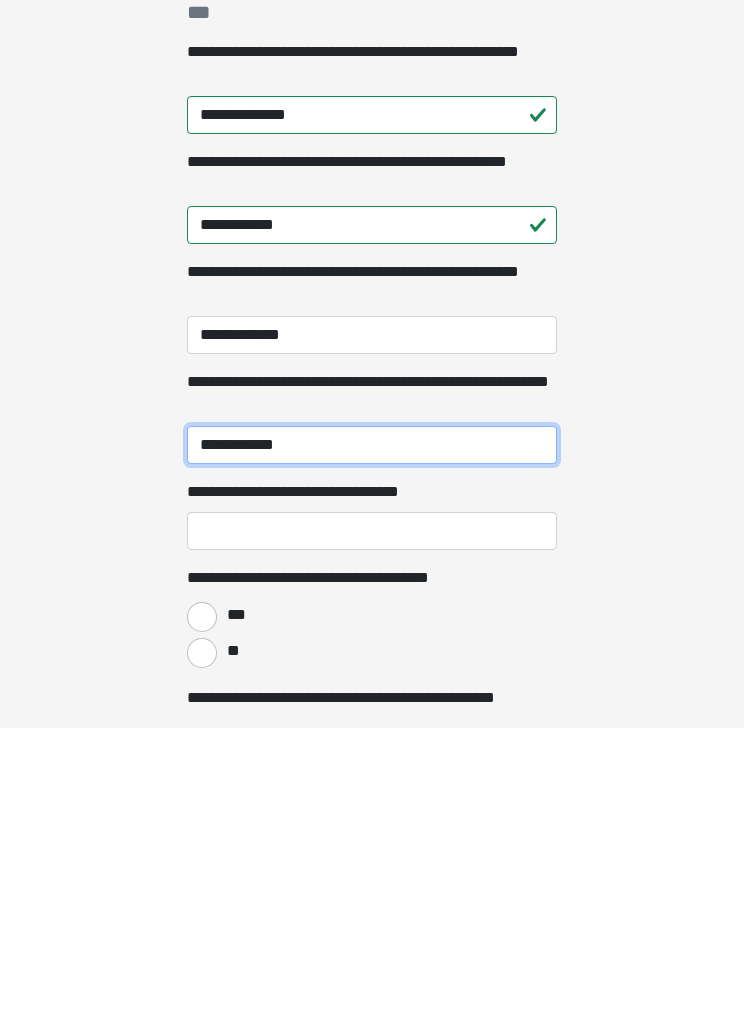 type on "**********" 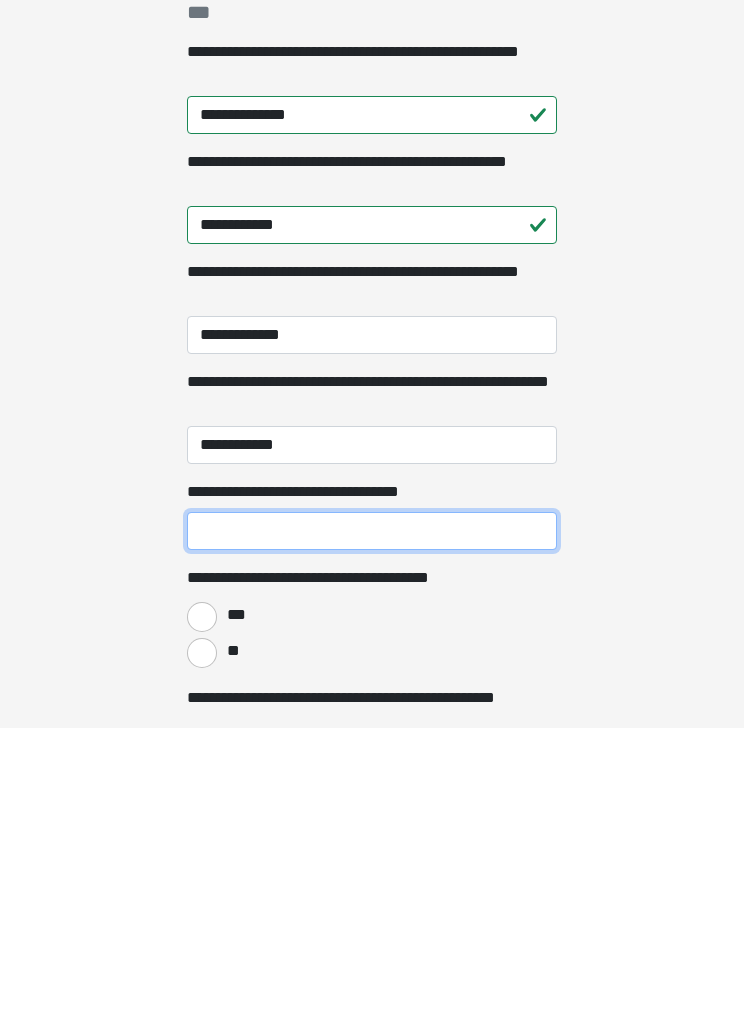 click on "**********" at bounding box center [372, 830] 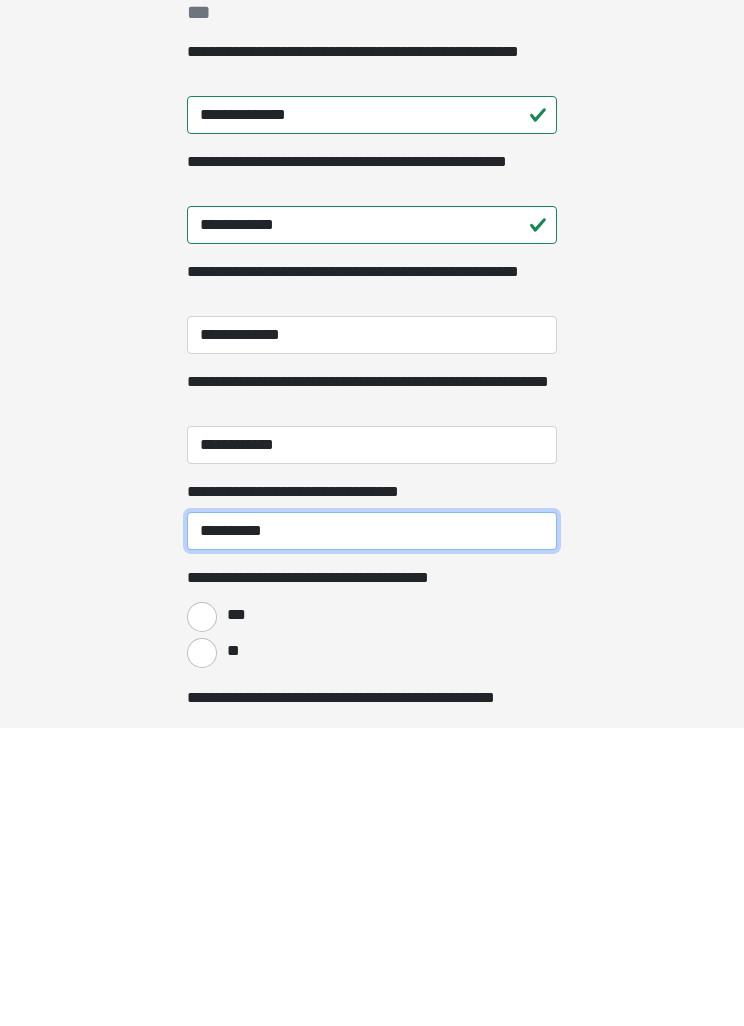 type on "**********" 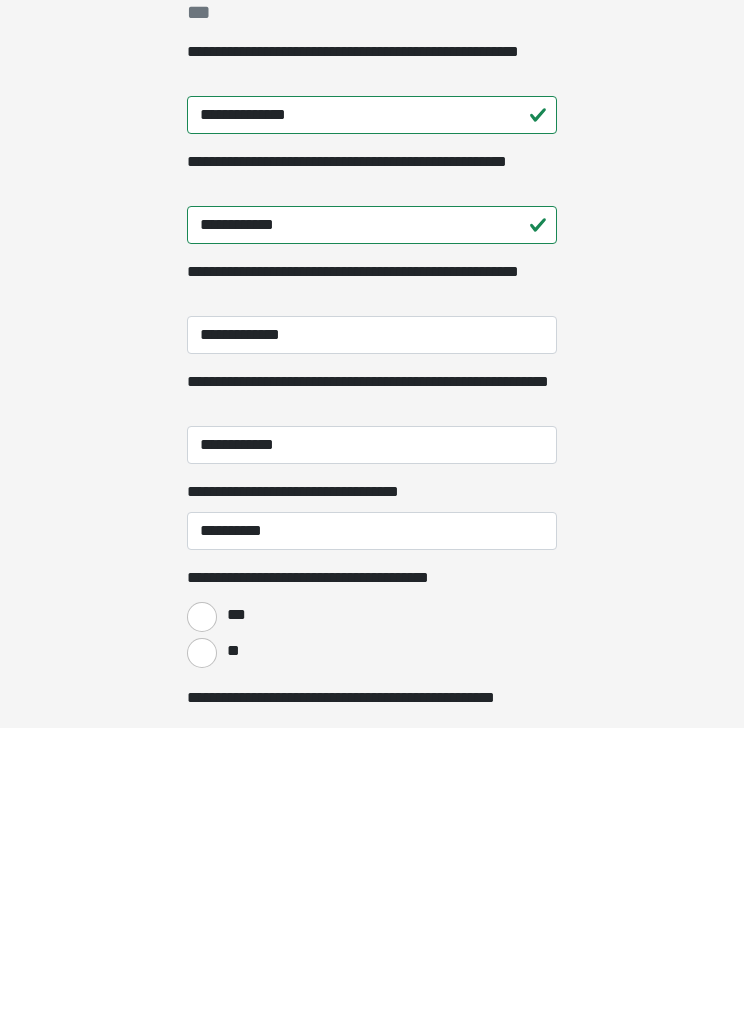 click on "***" at bounding box center [235, 914] 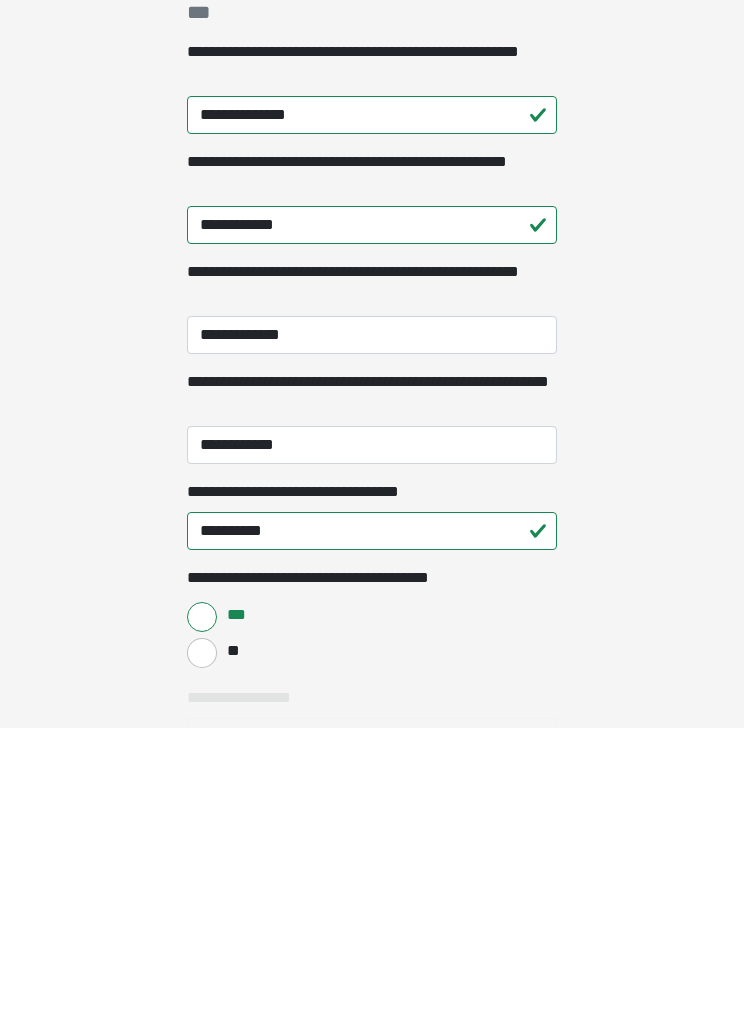 scroll, scrollTop: 308, scrollLeft: 0, axis: vertical 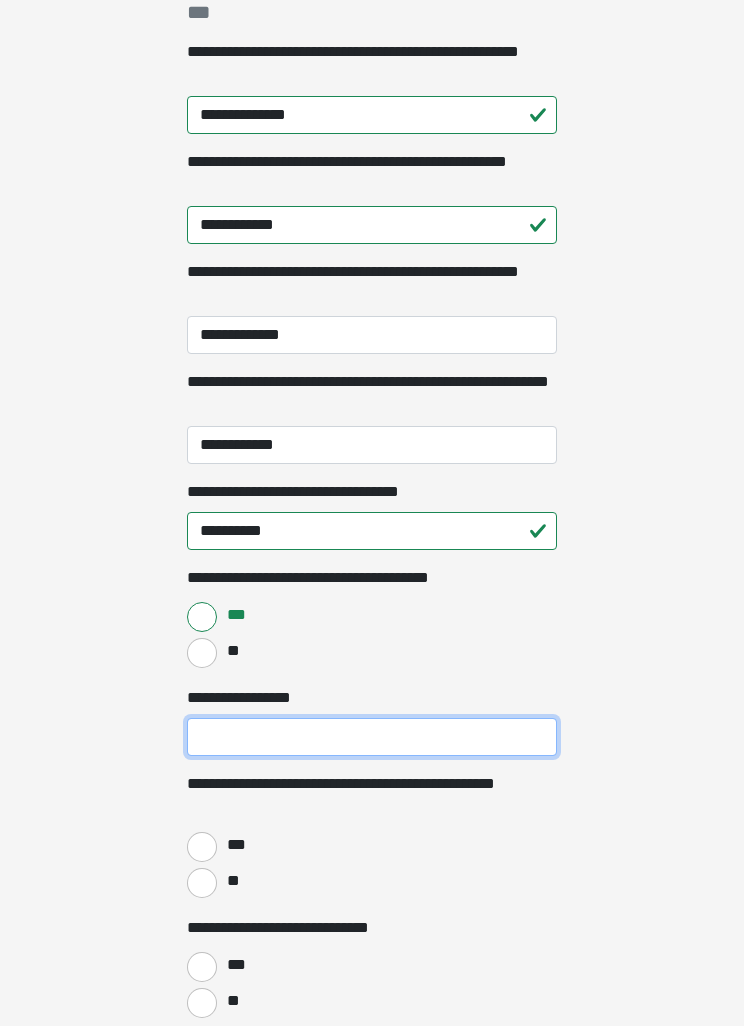 click on "**********" at bounding box center [372, 737] 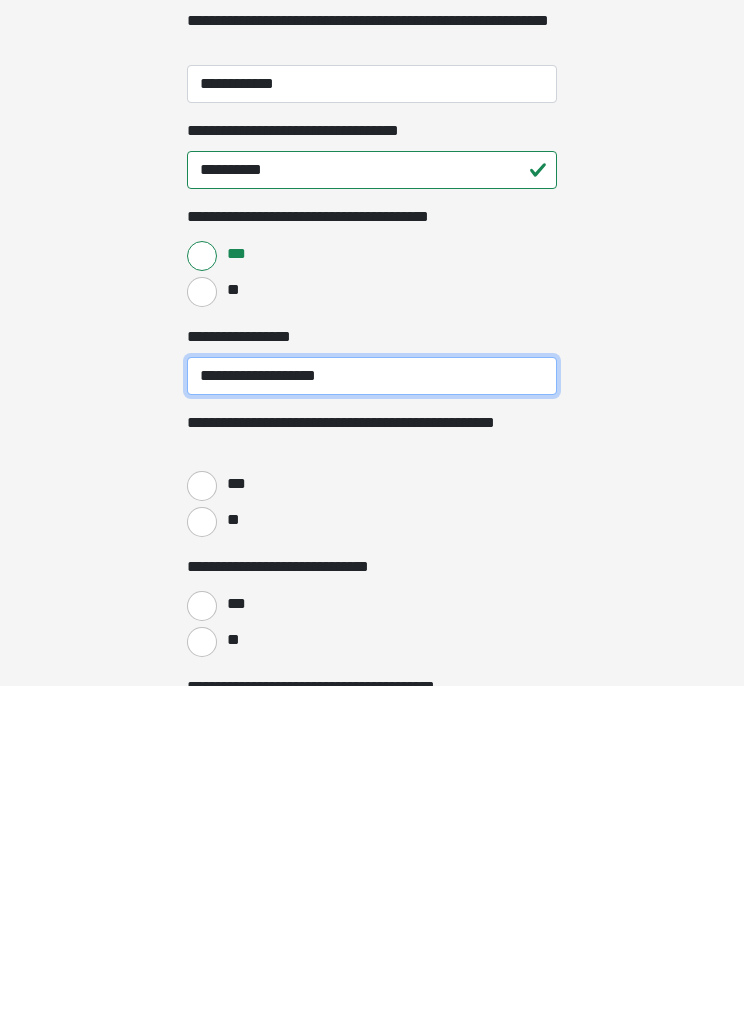 type on "**********" 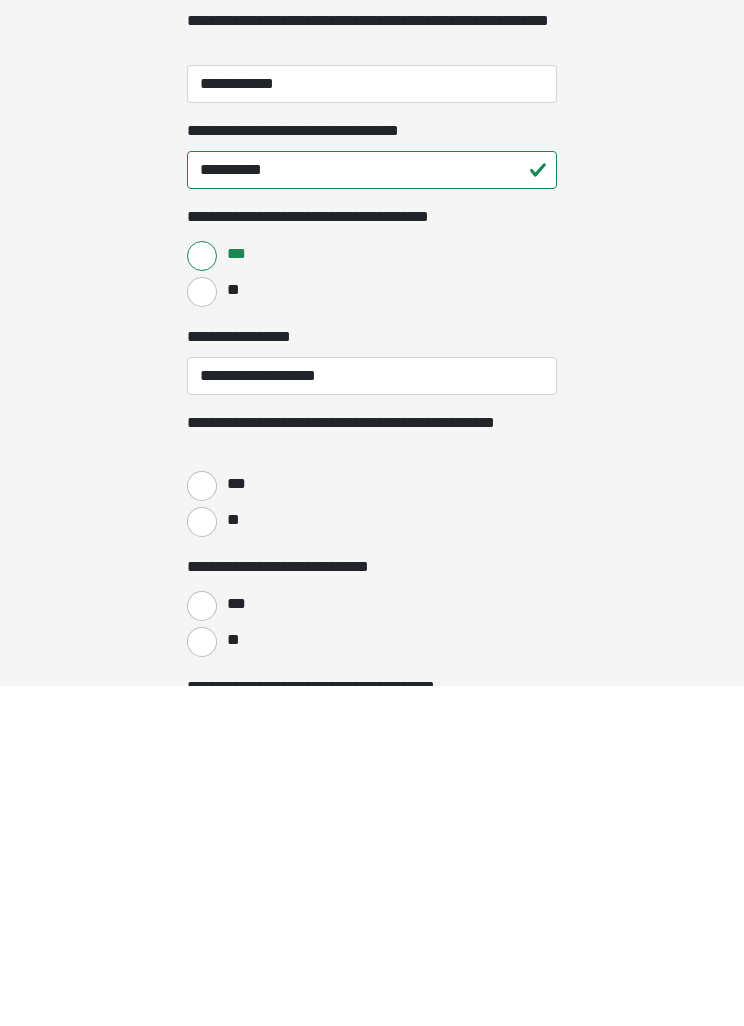click on "***" at bounding box center [202, 826] 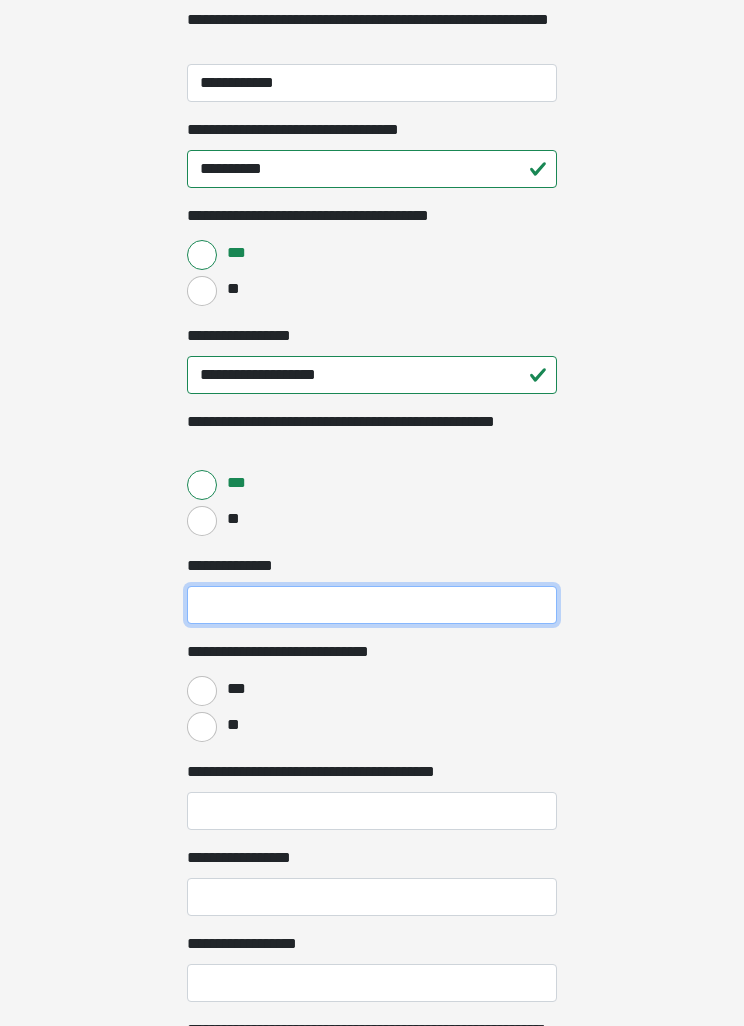 click on "**********" at bounding box center [372, 605] 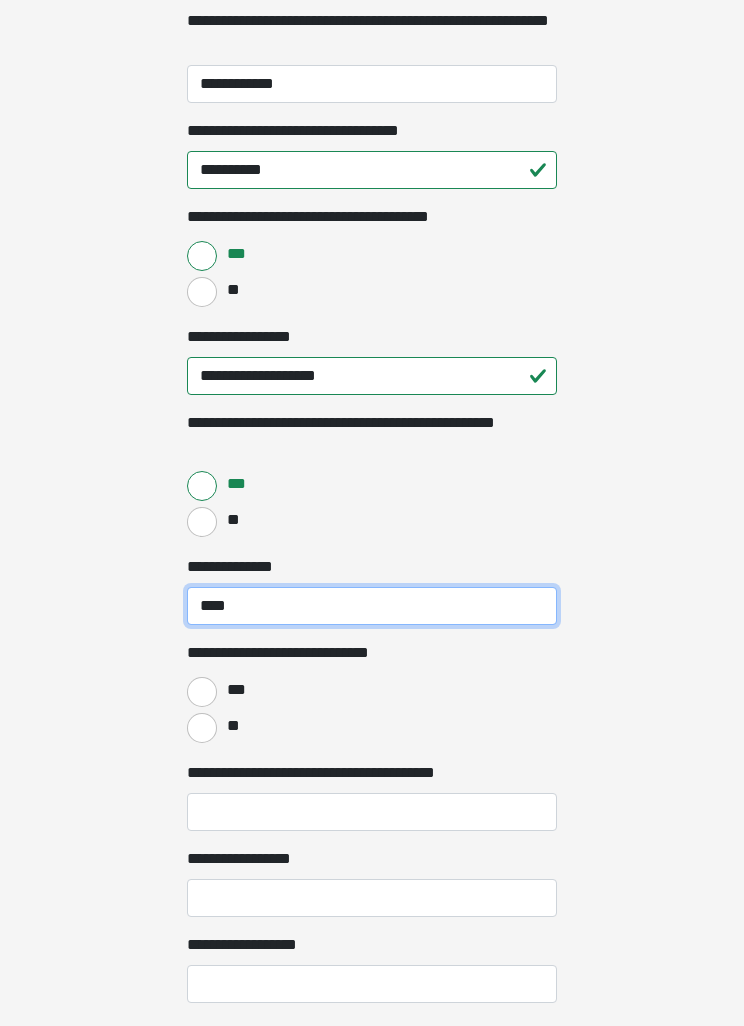 type on "****" 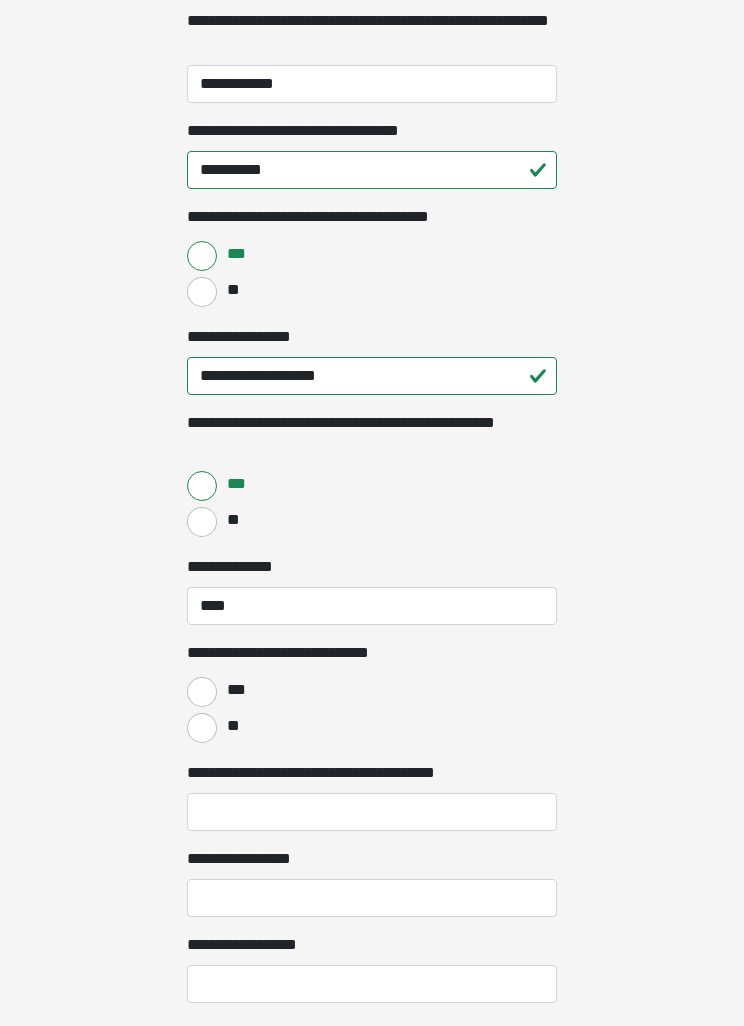 click on "***" at bounding box center [202, 692] 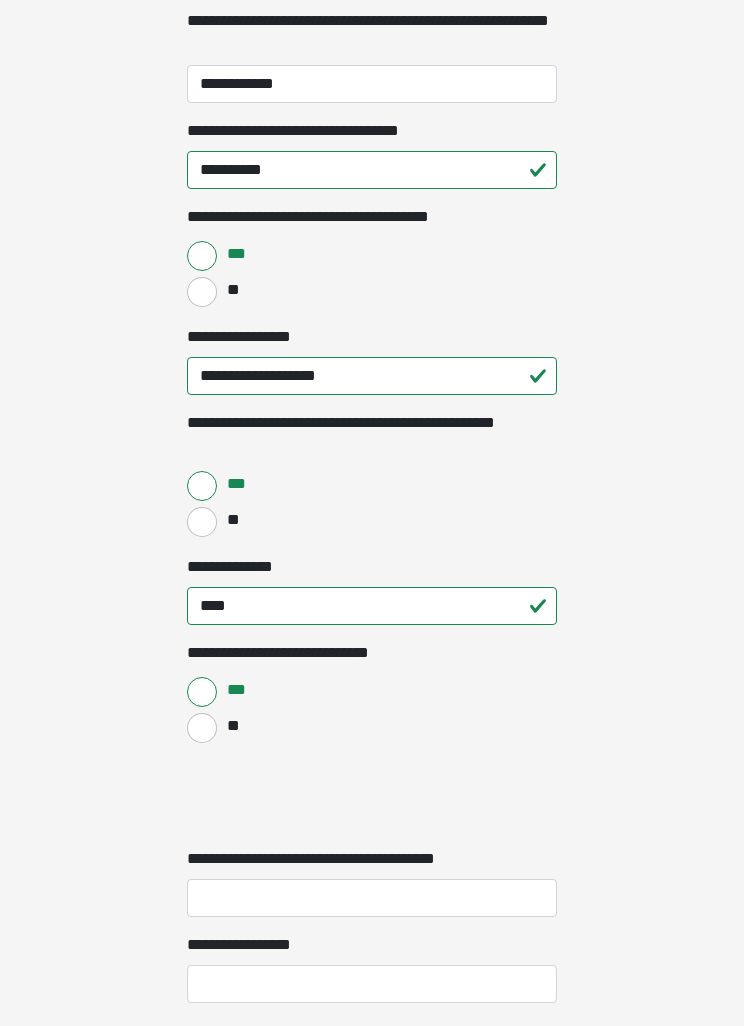 scroll, scrollTop: 670, scrollLeft: 0, axis: vertical 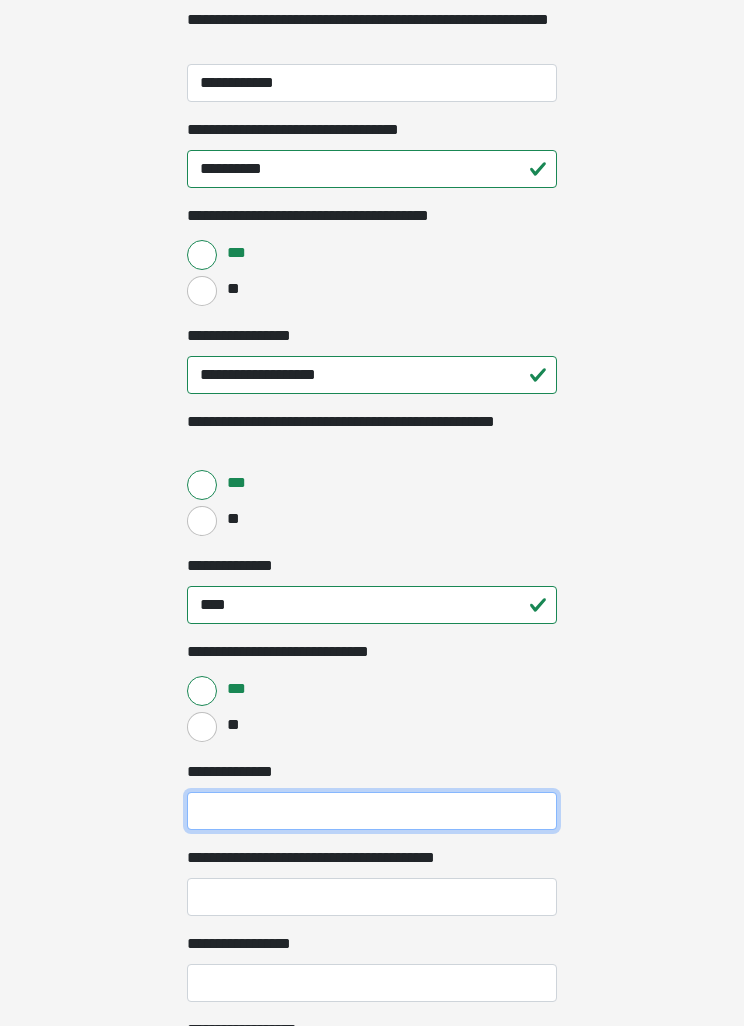 click on "**********" at bounding box center [372, 811] 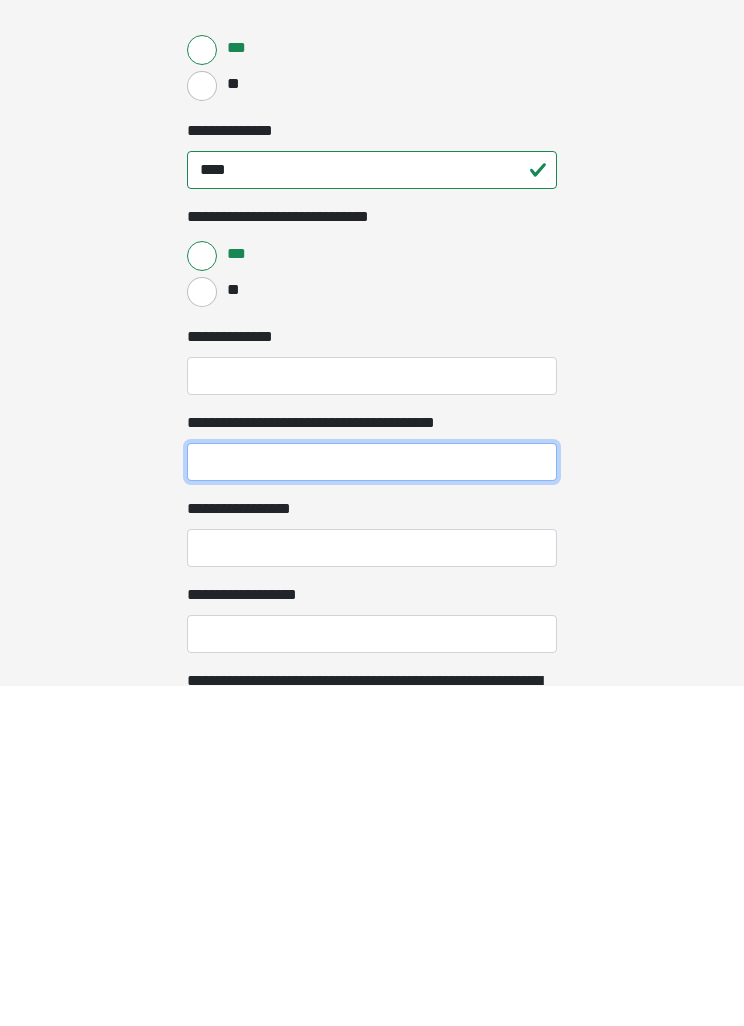 click on "**********" at bounding box center [372, 802] 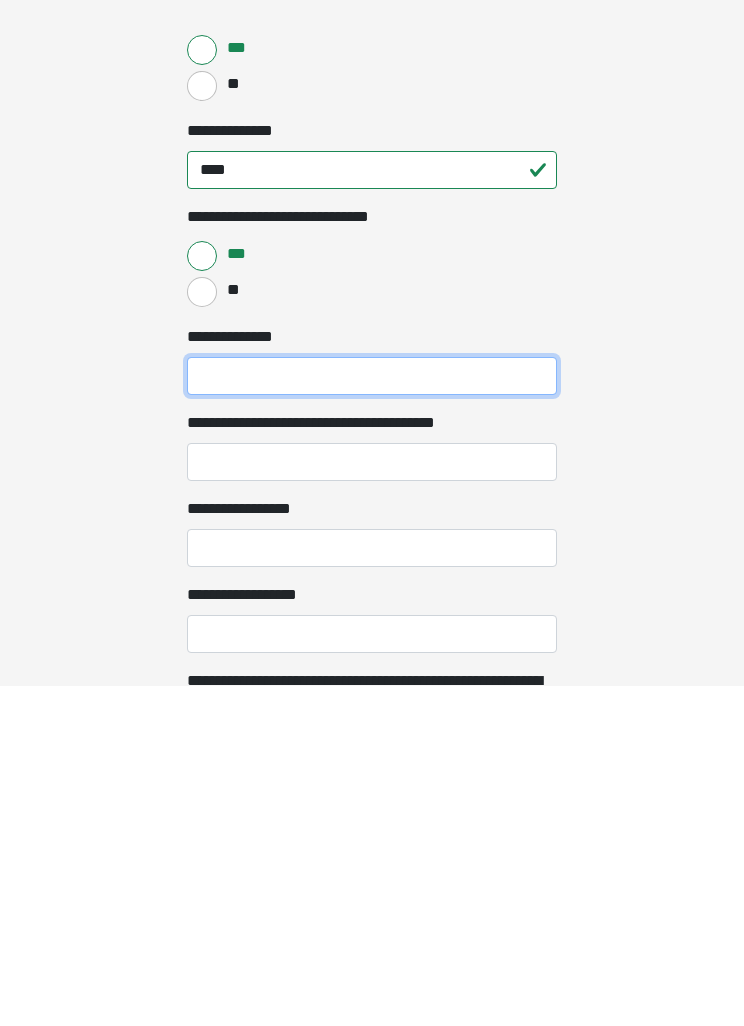 click on "**********" at bounding box center (372, 716) 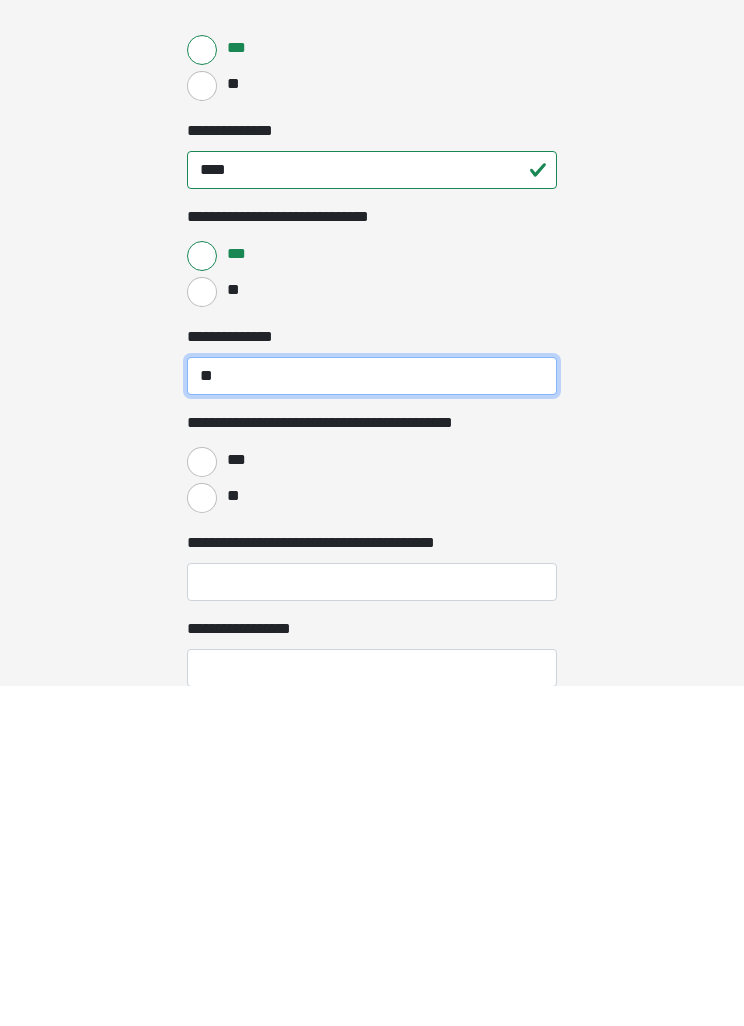 type on "**" 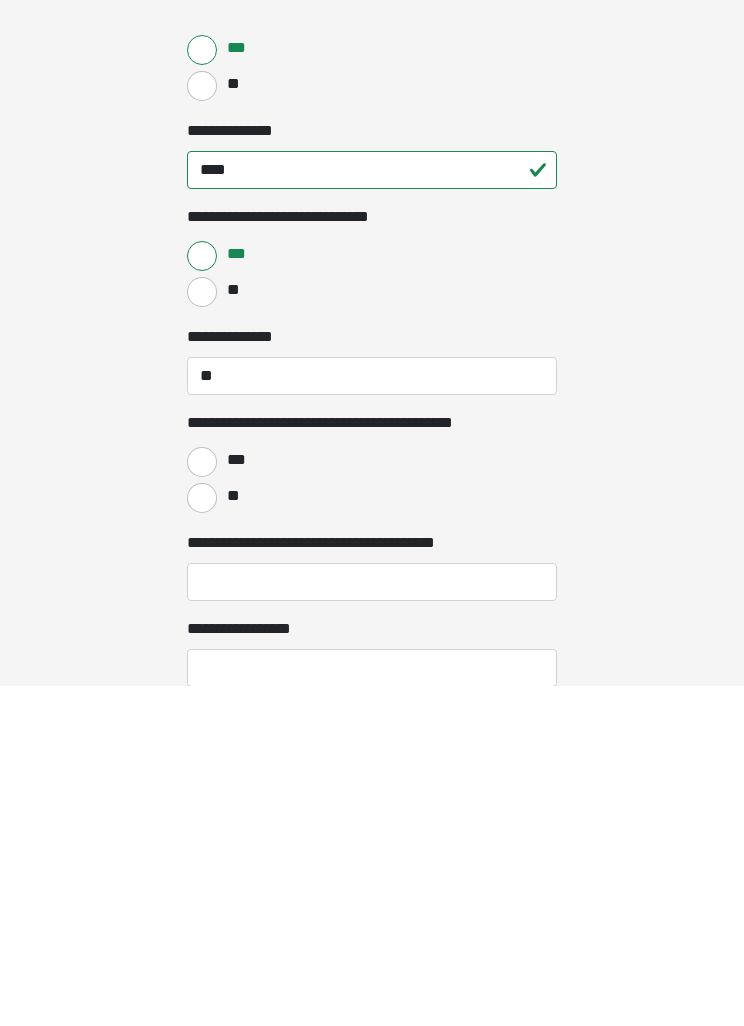 click on "**" at bounding box center (232, 836) 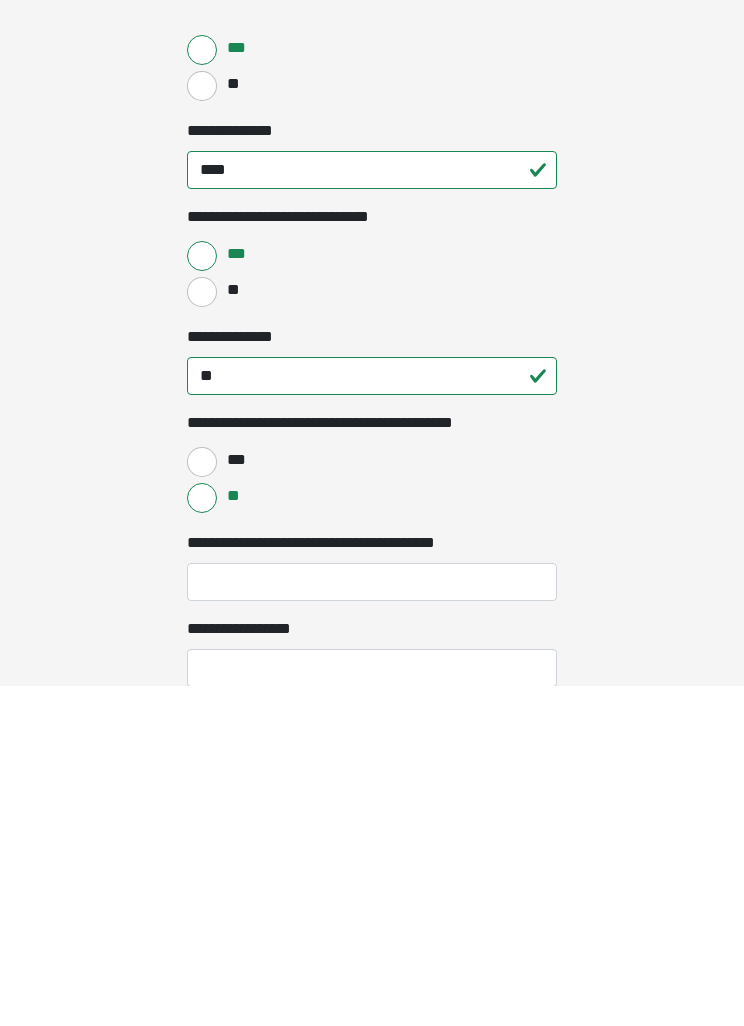 scroll, scrollTop: 1106, scrollLeft: 0, axis: vertical 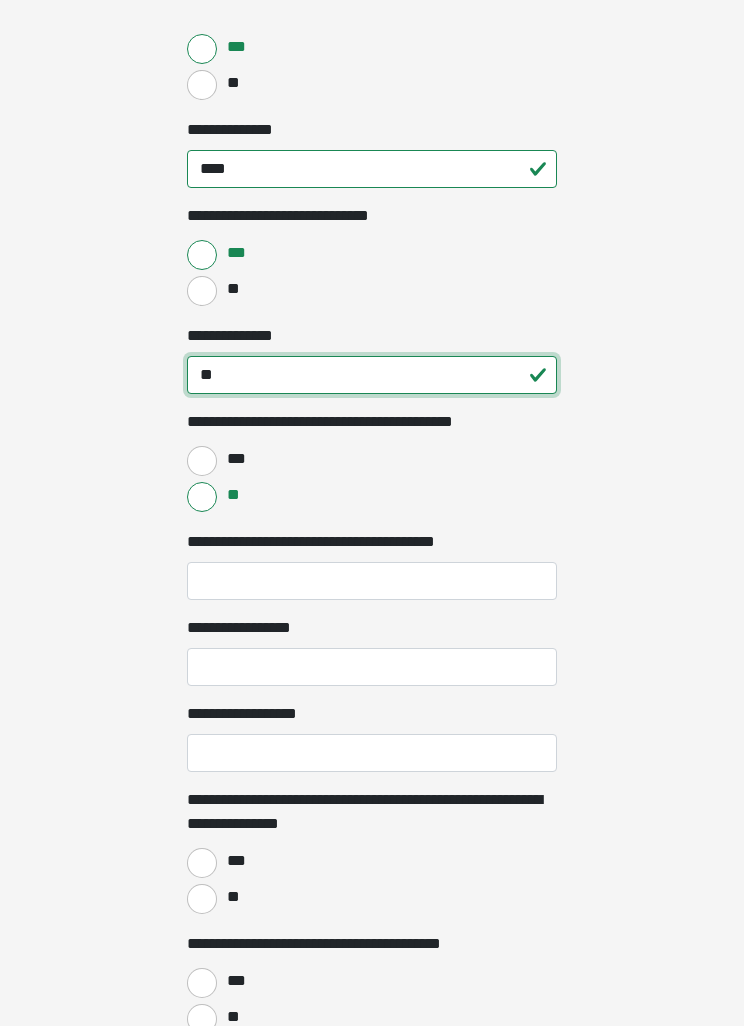 click on "**" at bounding box center (372, 375) 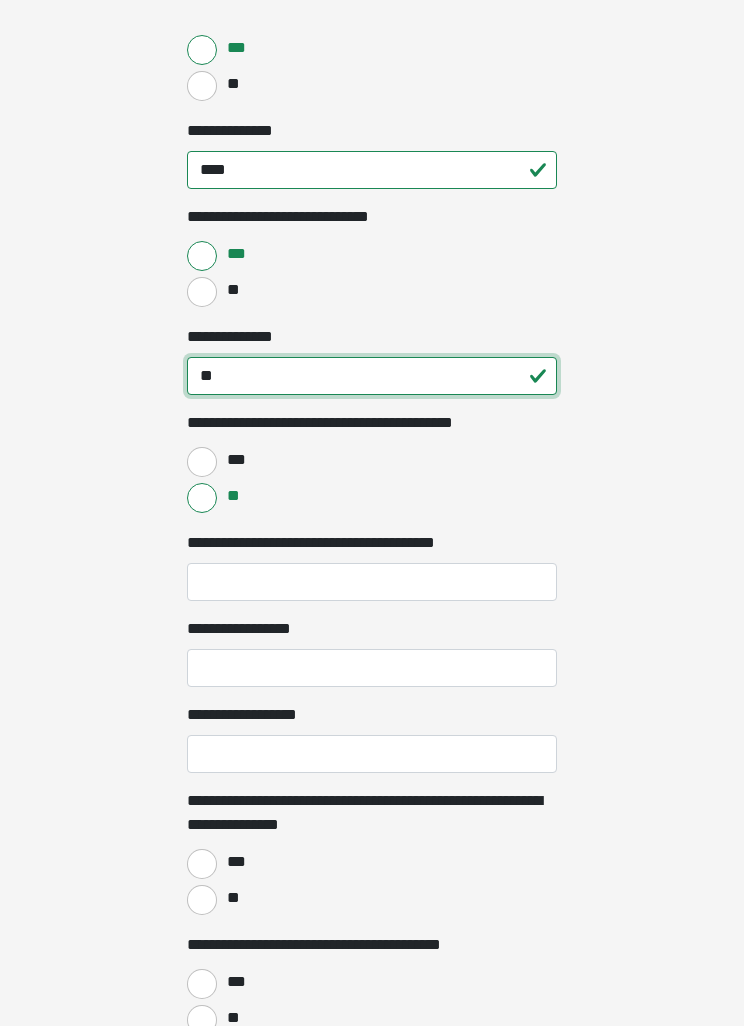 type on "*" 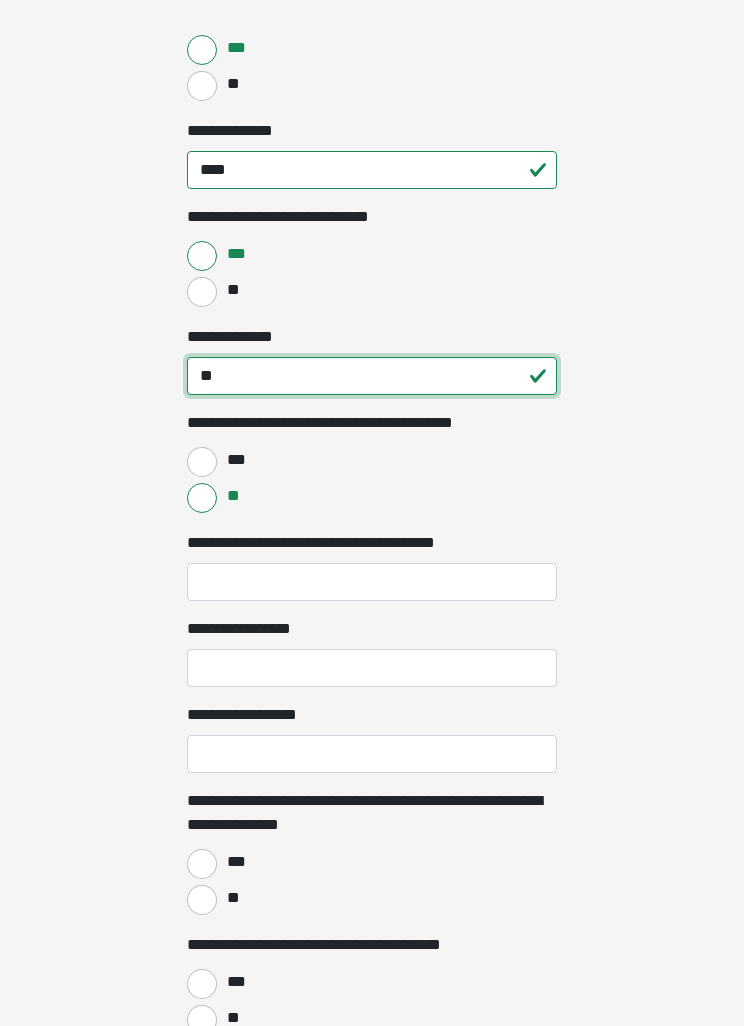 type on "**" 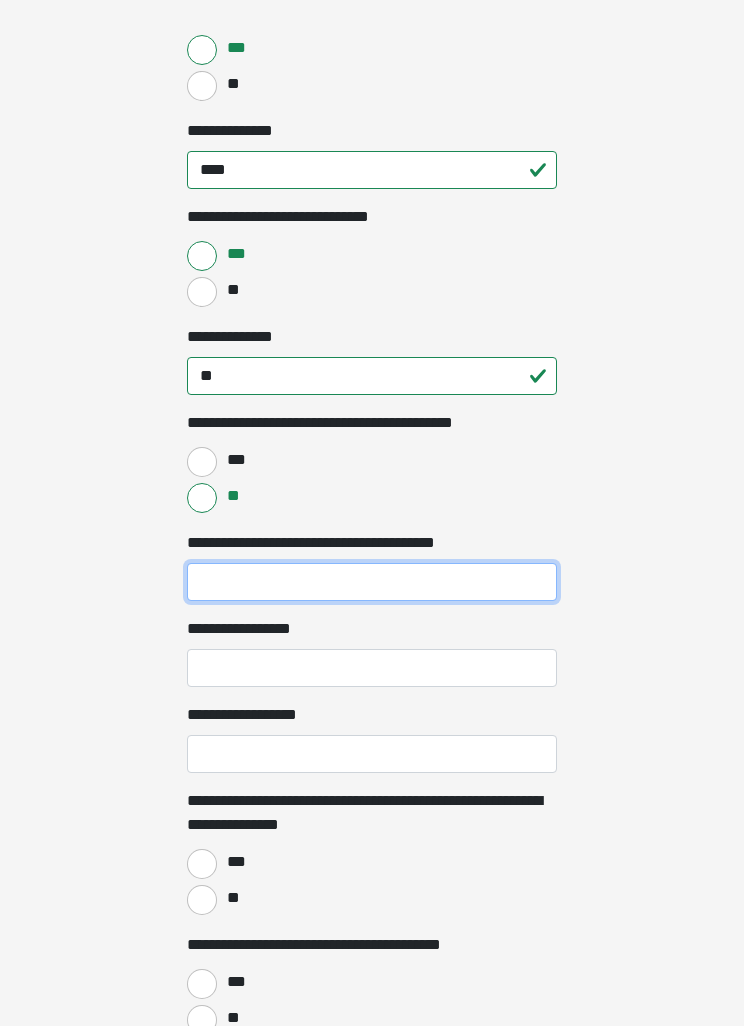 click on "**********" at bounding box center (372, 582) 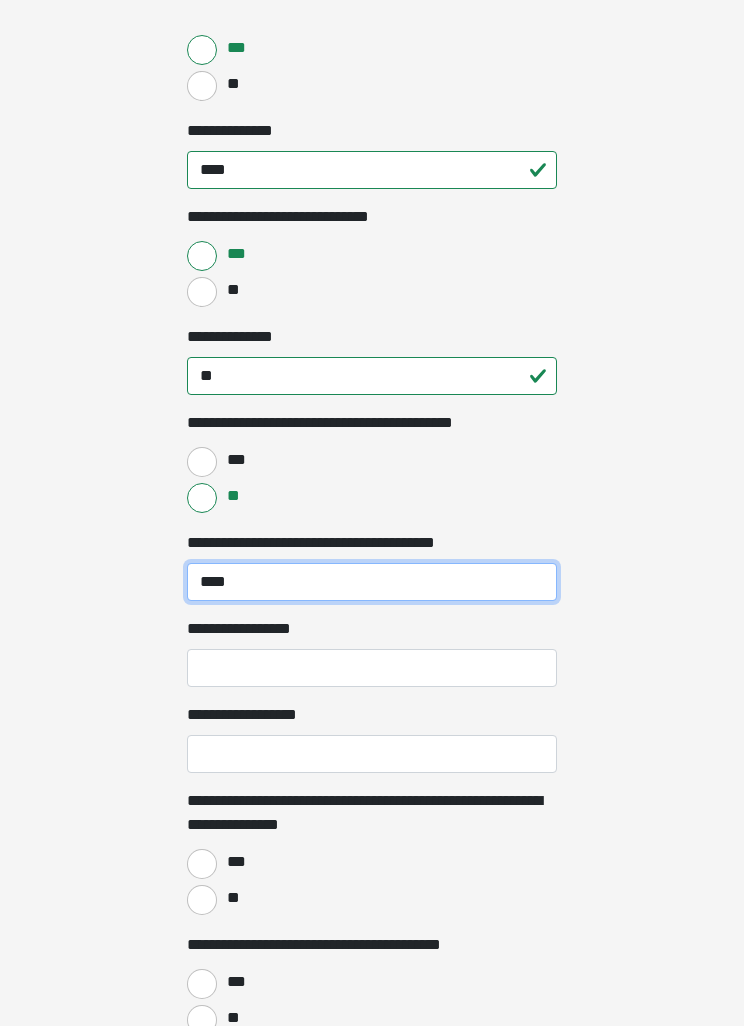 type on "****" 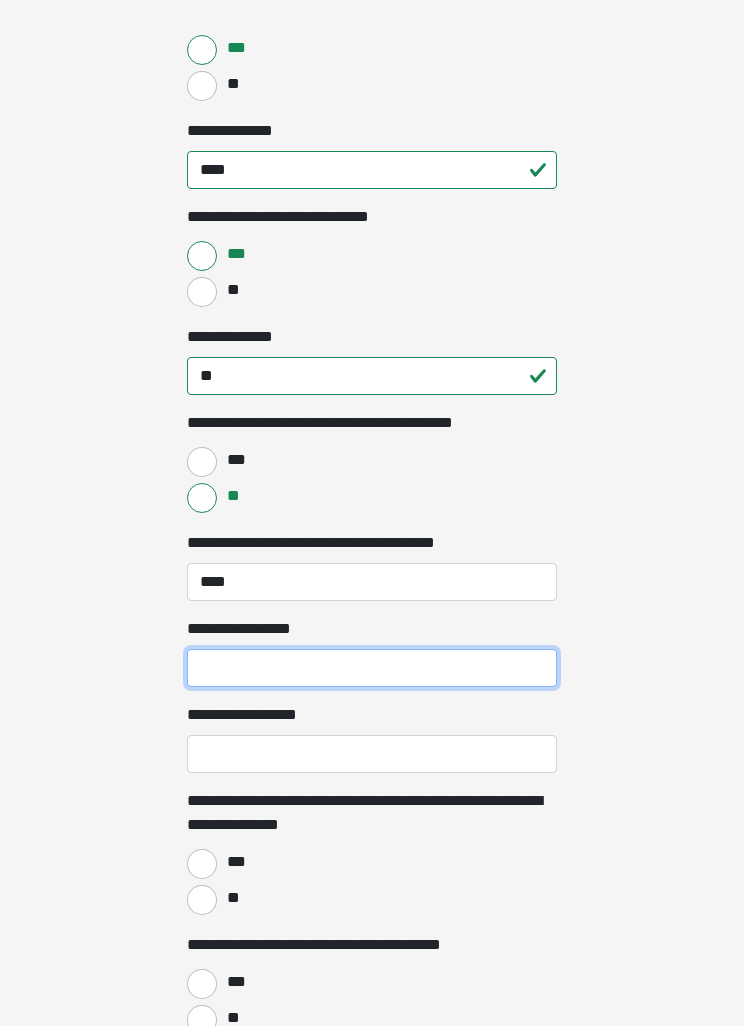 click on "**********" at bounding box center [372, 668] 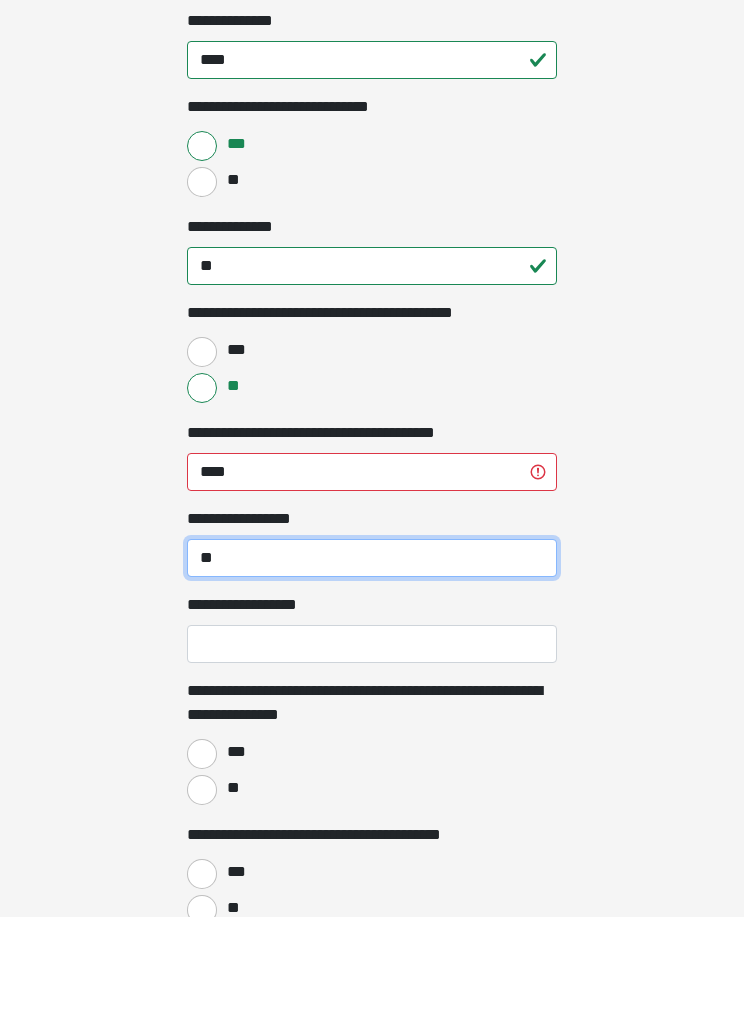 type on "**" 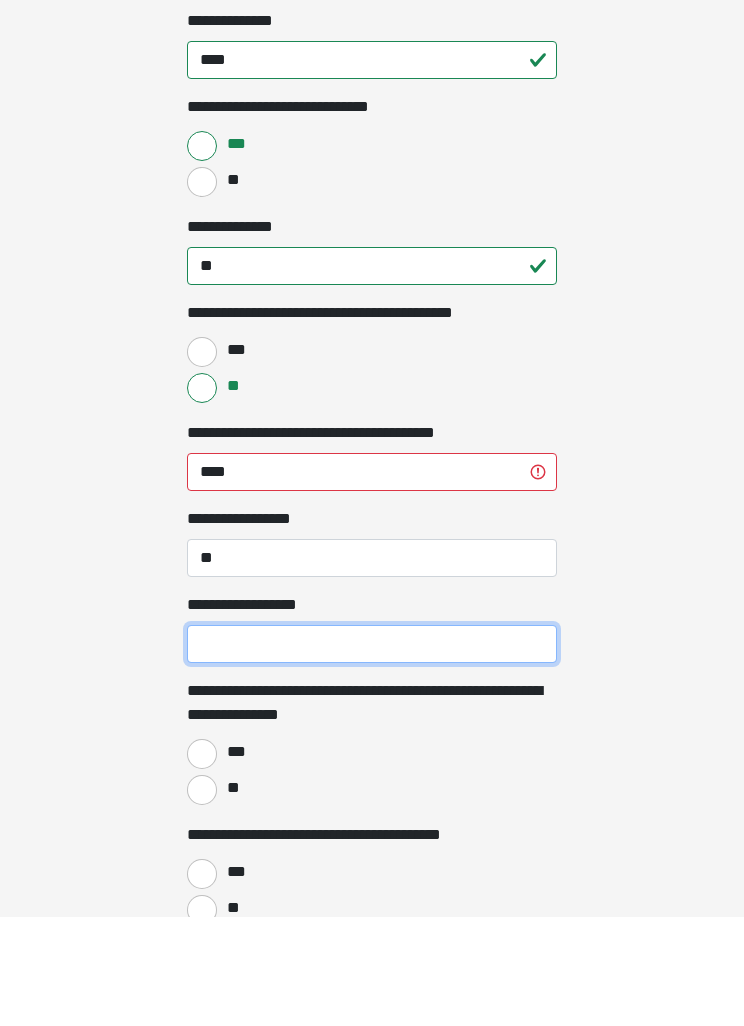 click on "**********" at bounding box center [372, 754] 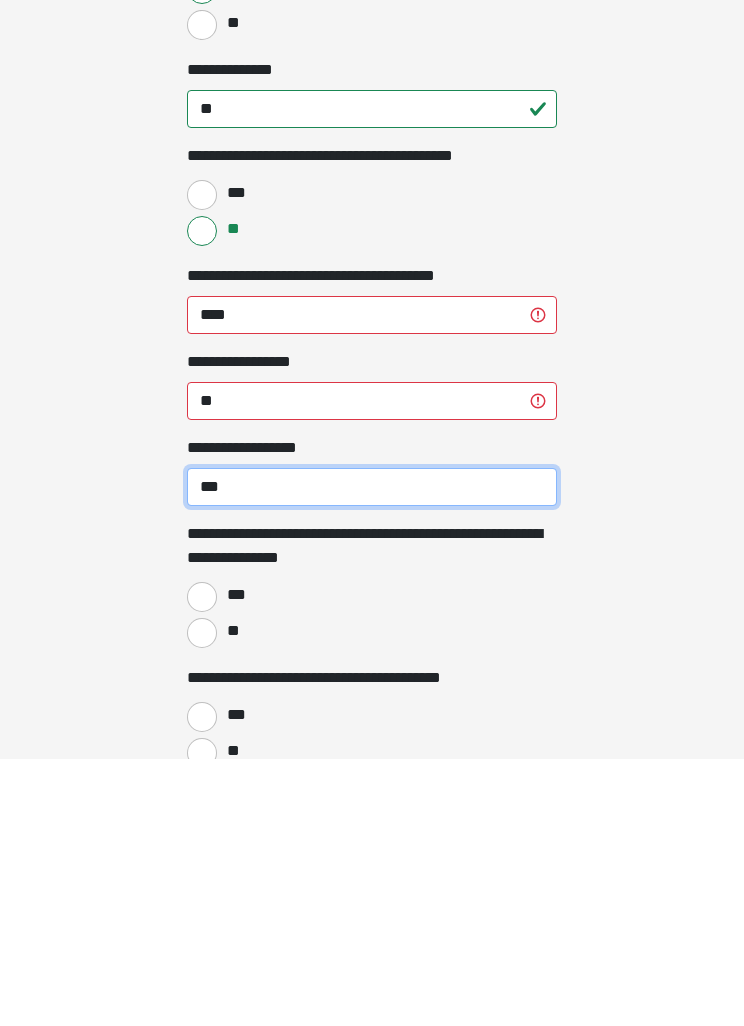 type on "***" 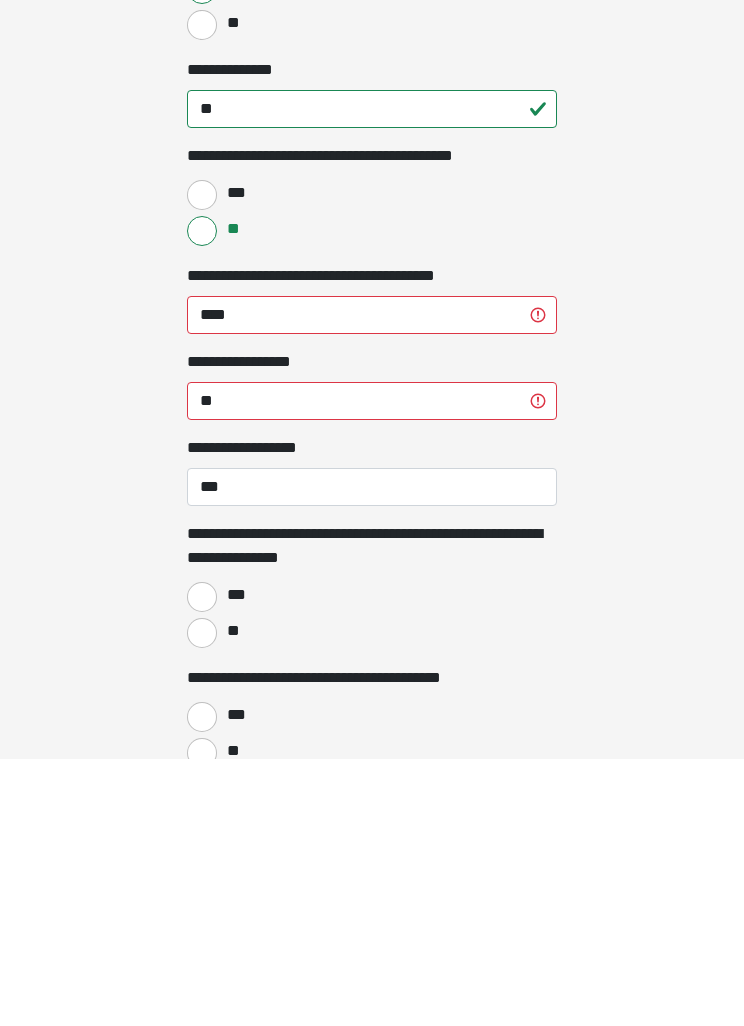 click on "**" at bounding box center (202, 900) 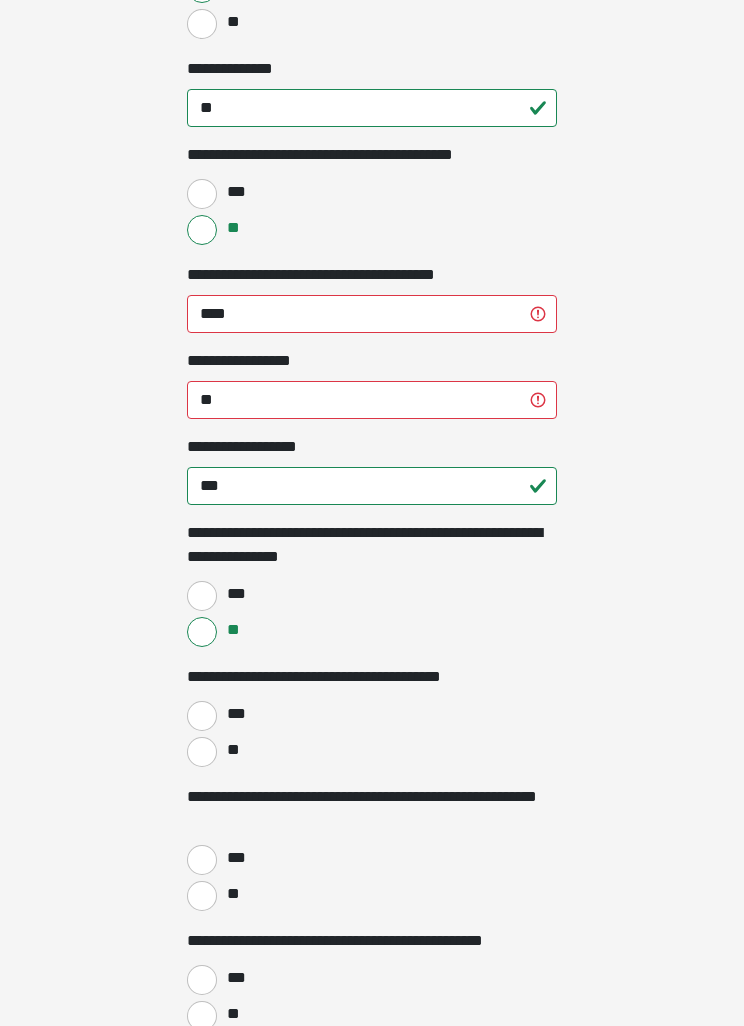 click on "**" at bounding box center [202, 752] 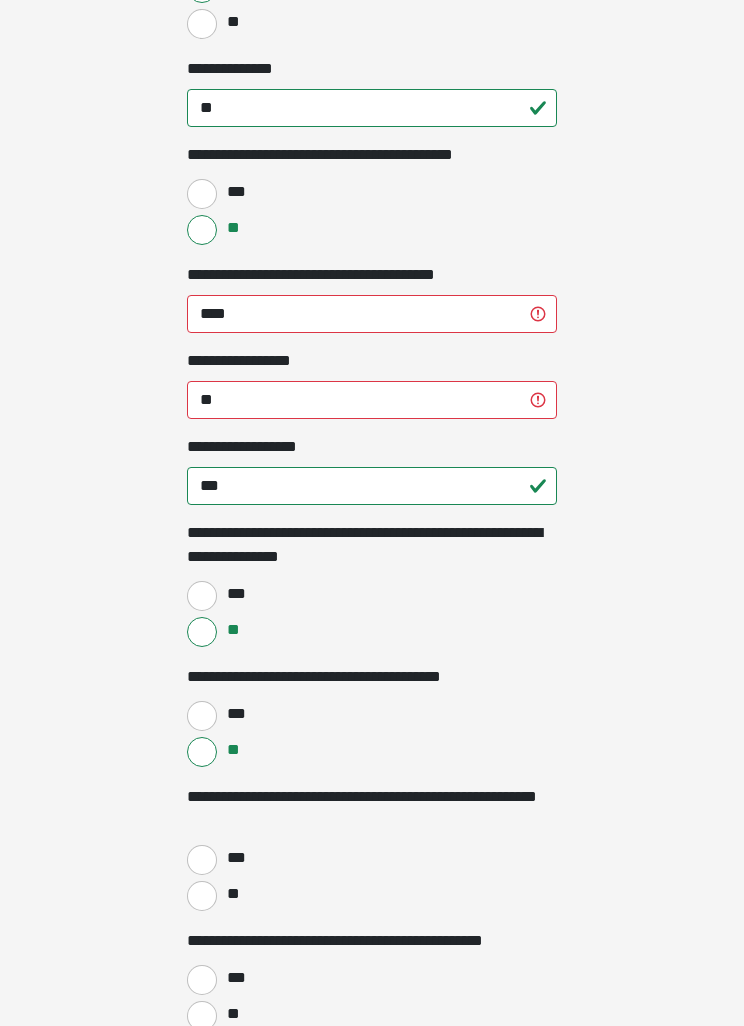 click on "***" at bounding box center [202, 860] 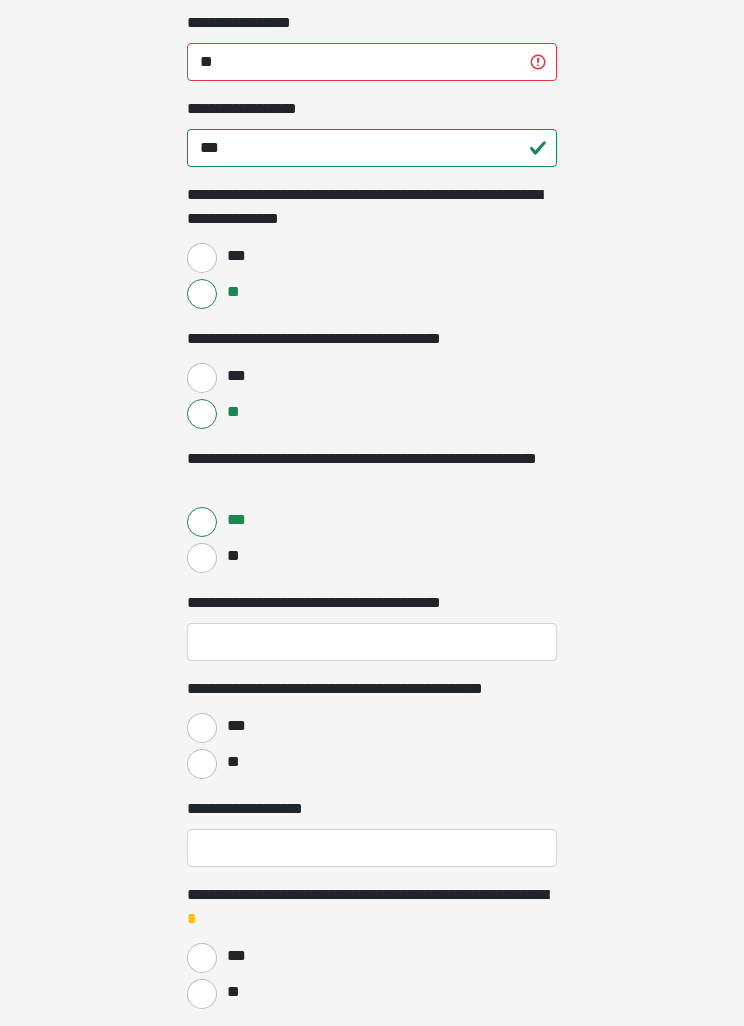 scroll, scrollTop: 1712, scrollLeft: 0, axis: vertical 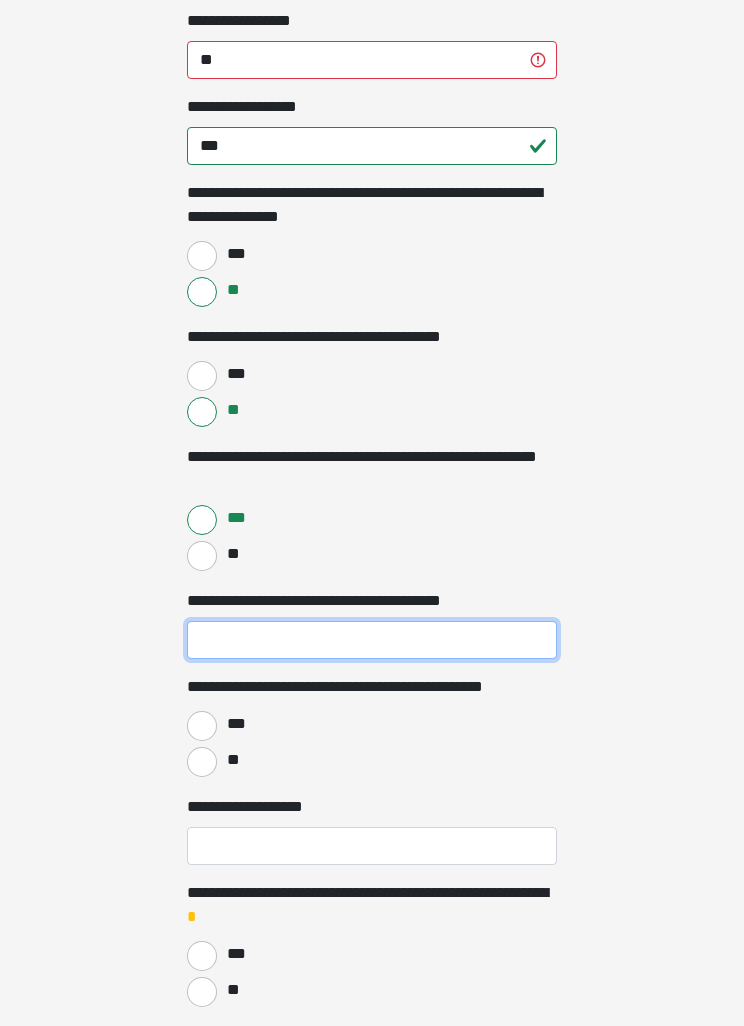 click on "**********" at bounding box center (372, 641) 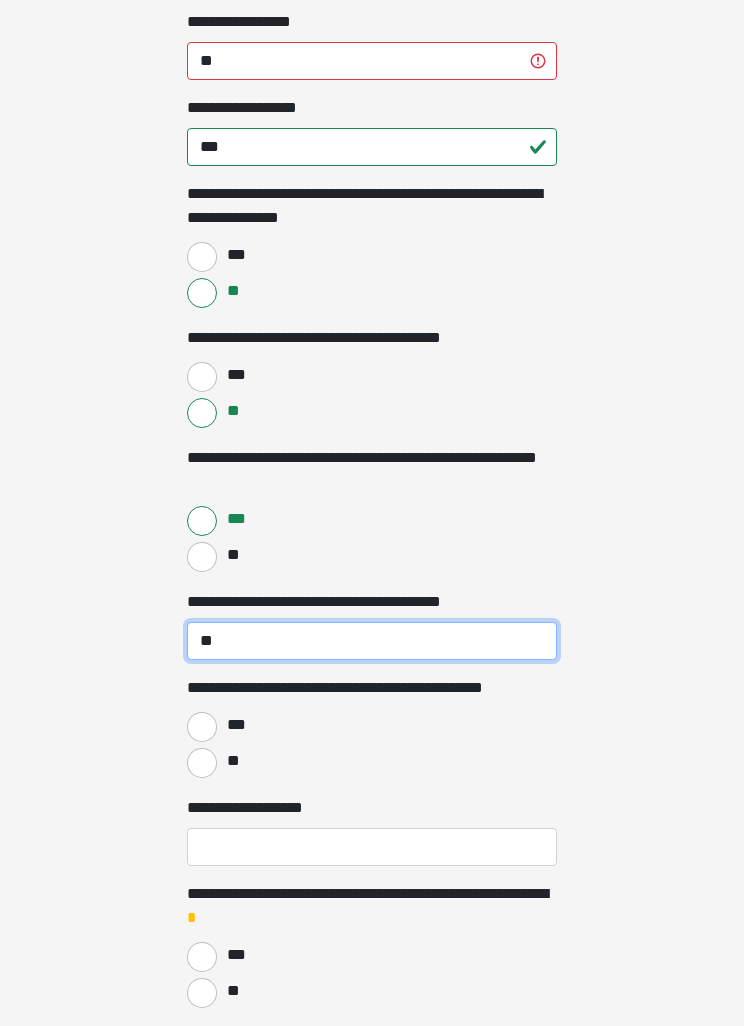 type on "*" 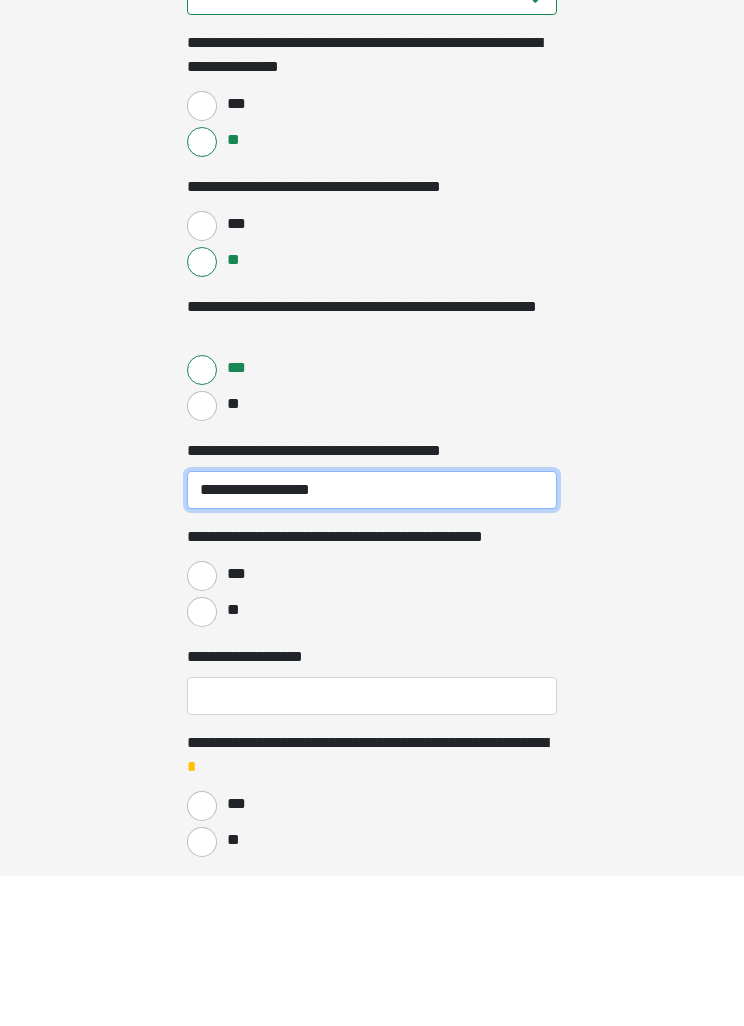 type on "**********" 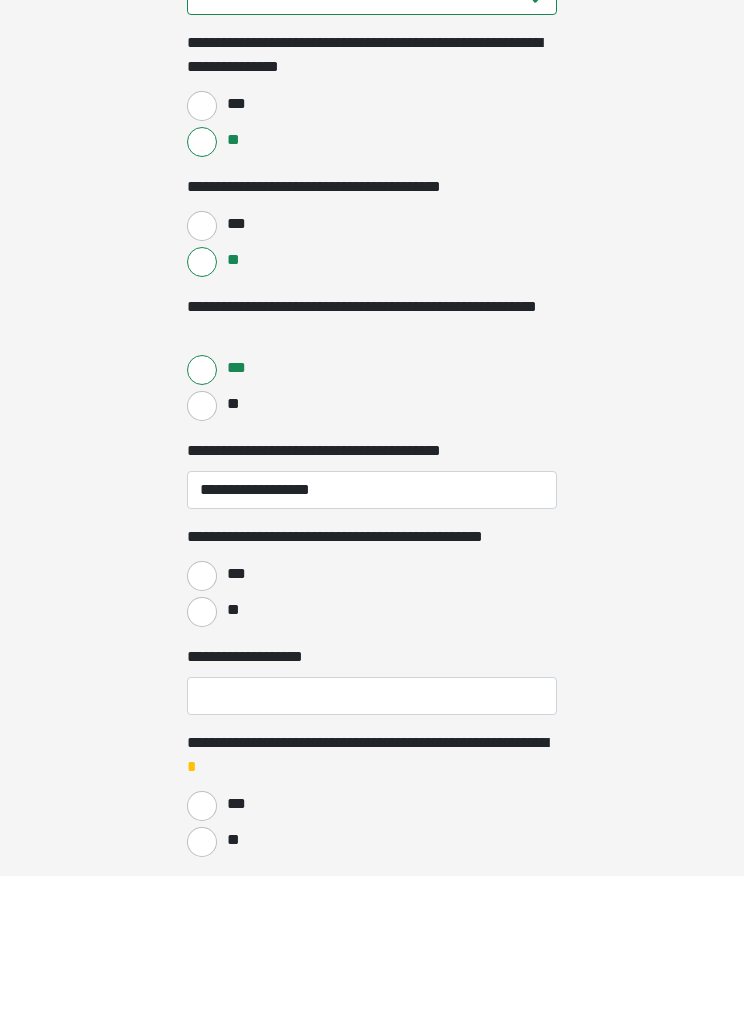 click on "**" at bounding box center (202, 763) 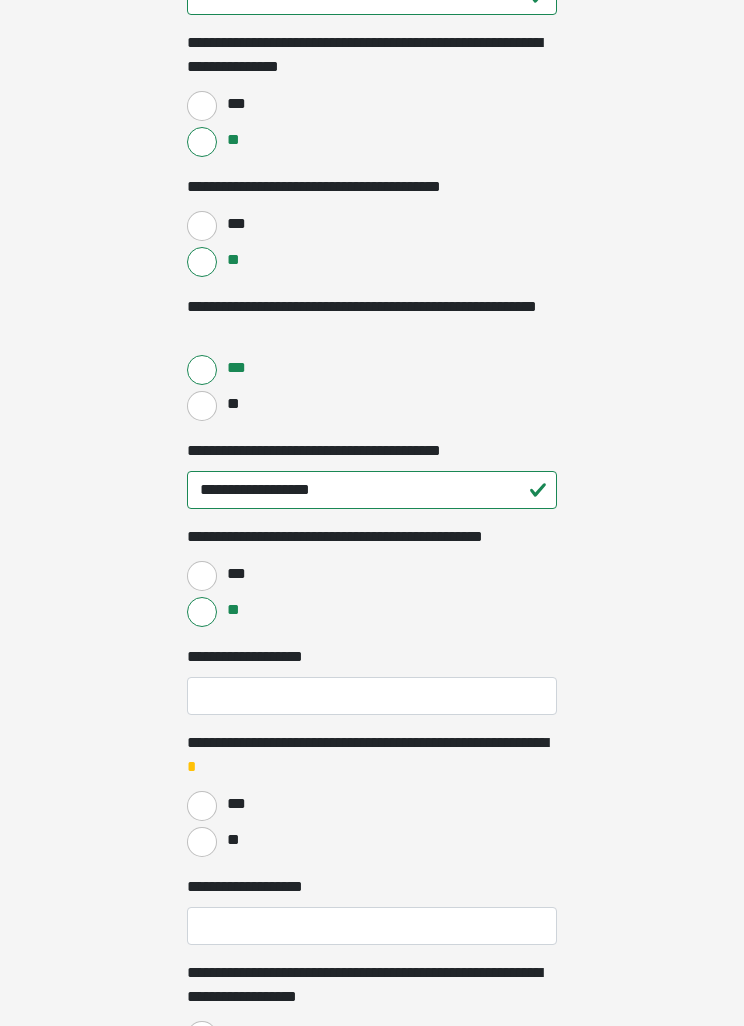 click on "***" at bounding box center (202, 576) 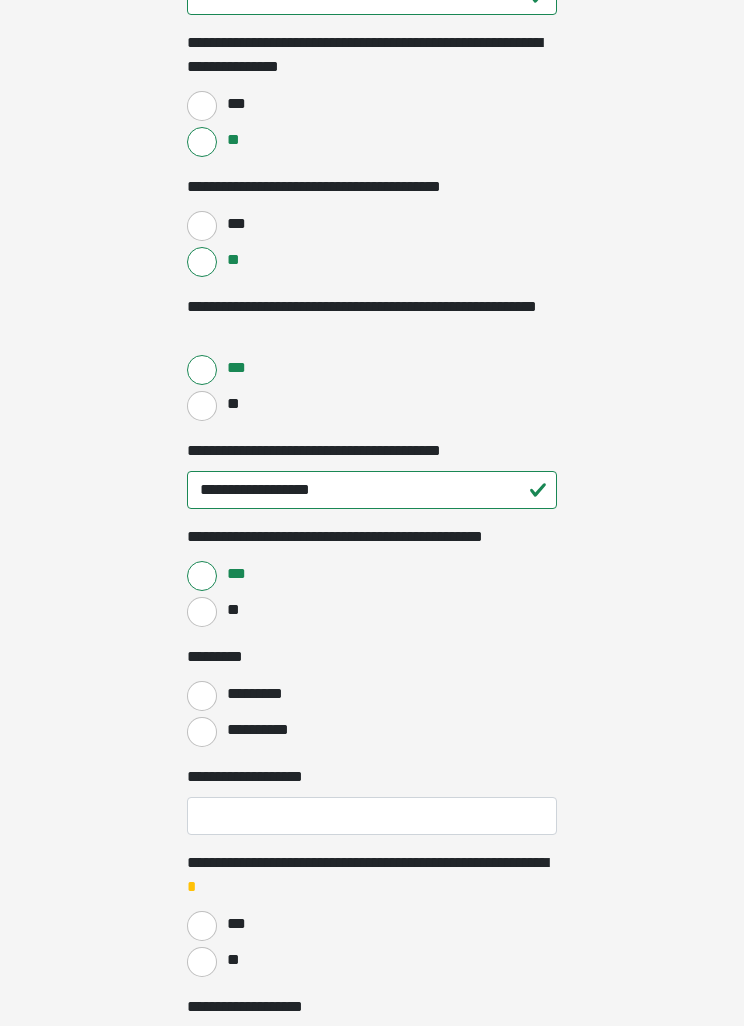 click on "*********" at bounding box center [202, 696] 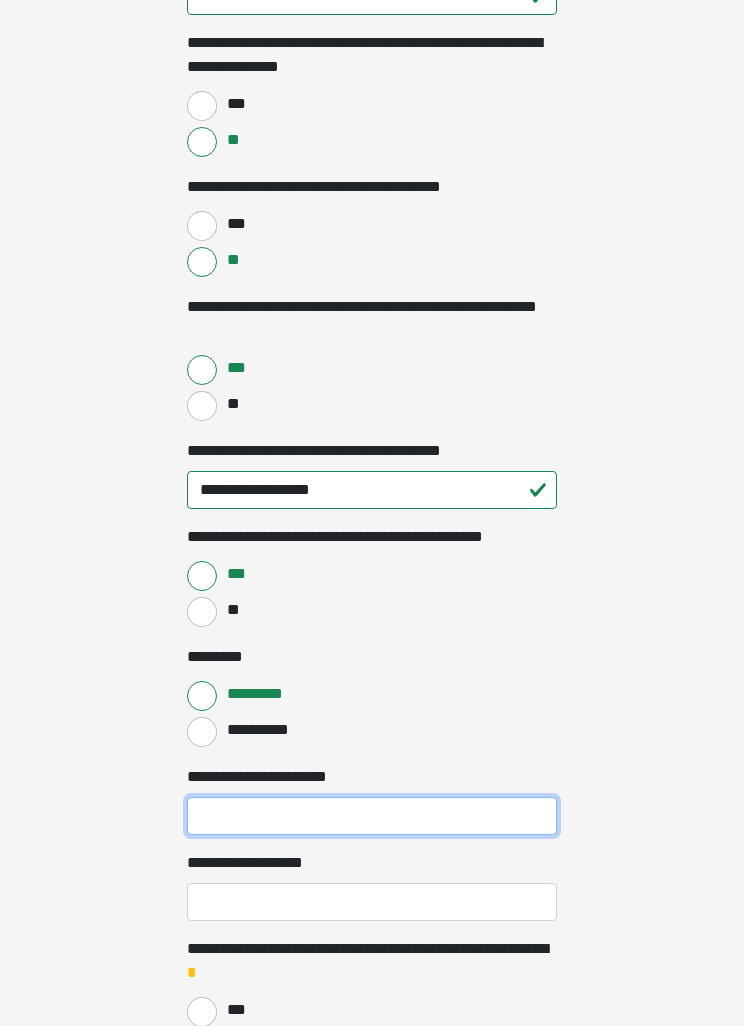 click on "**********" at bounding box center (372, 816) 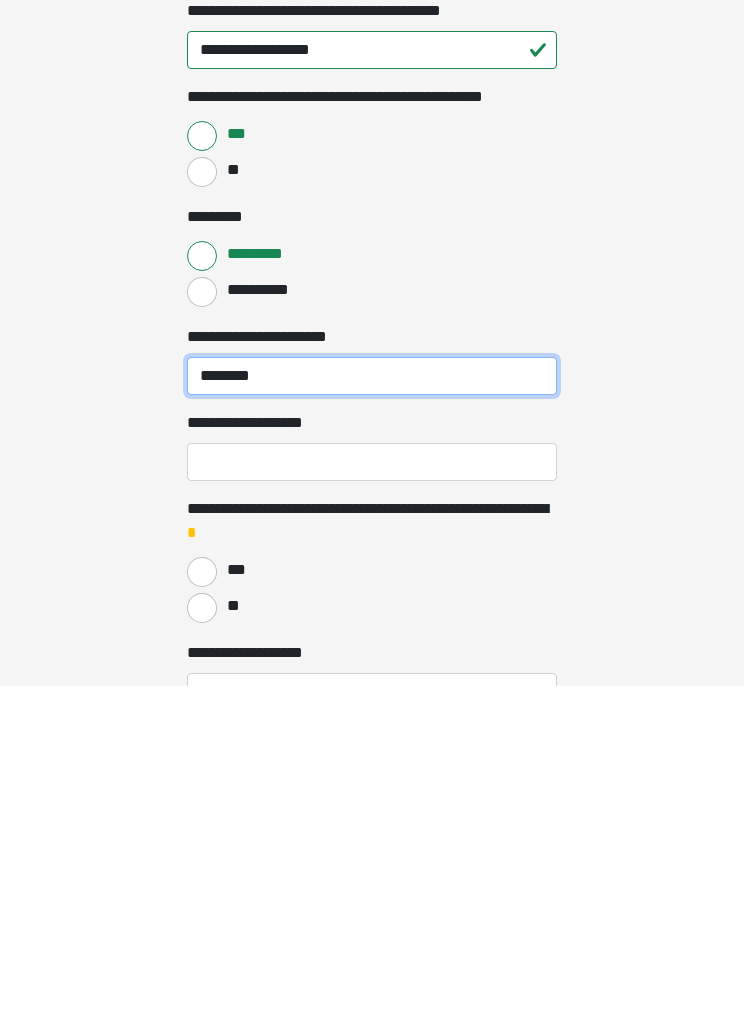 type on "********" 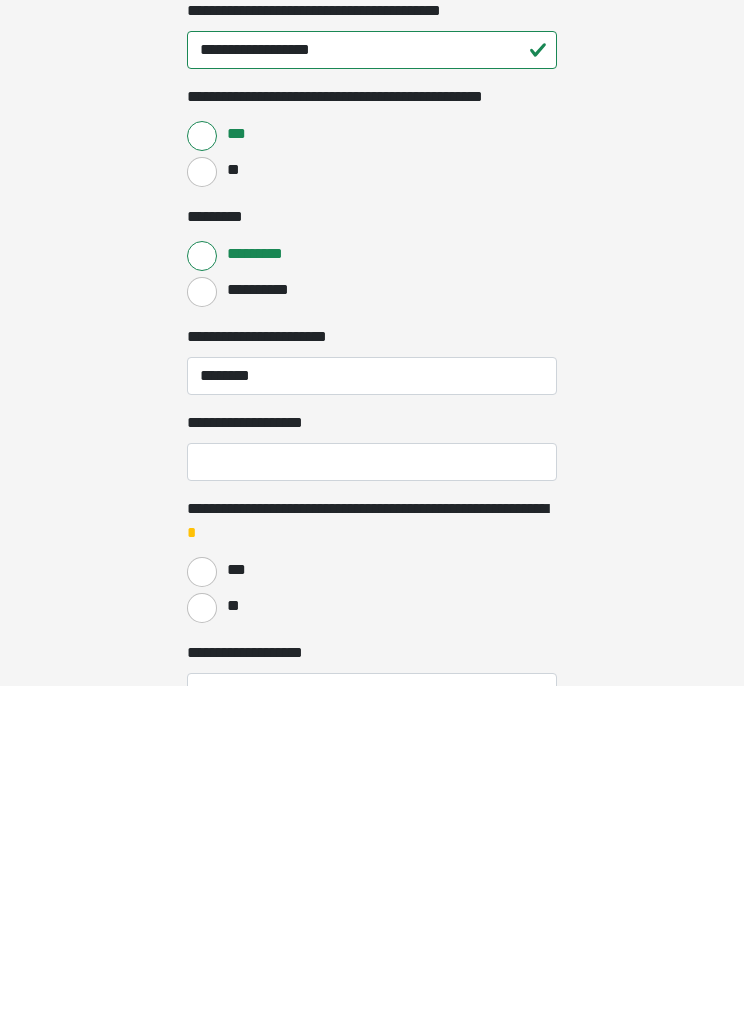 click on "***" at bounding box center [202, 912] 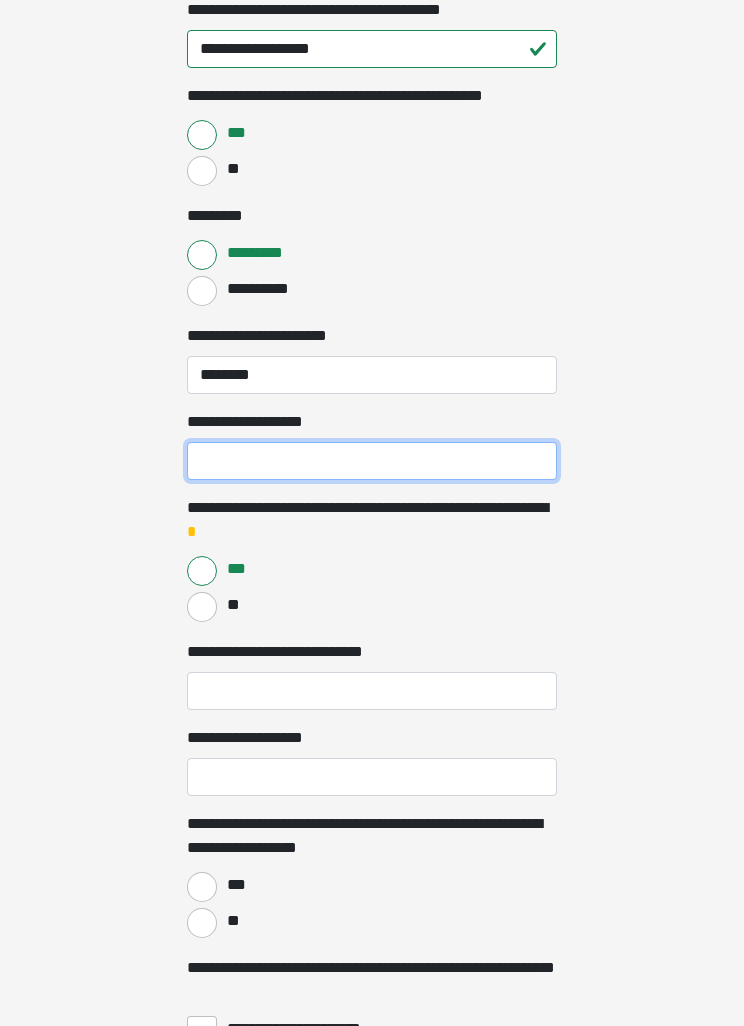 click on "**********" at bounding box center (372, 461) 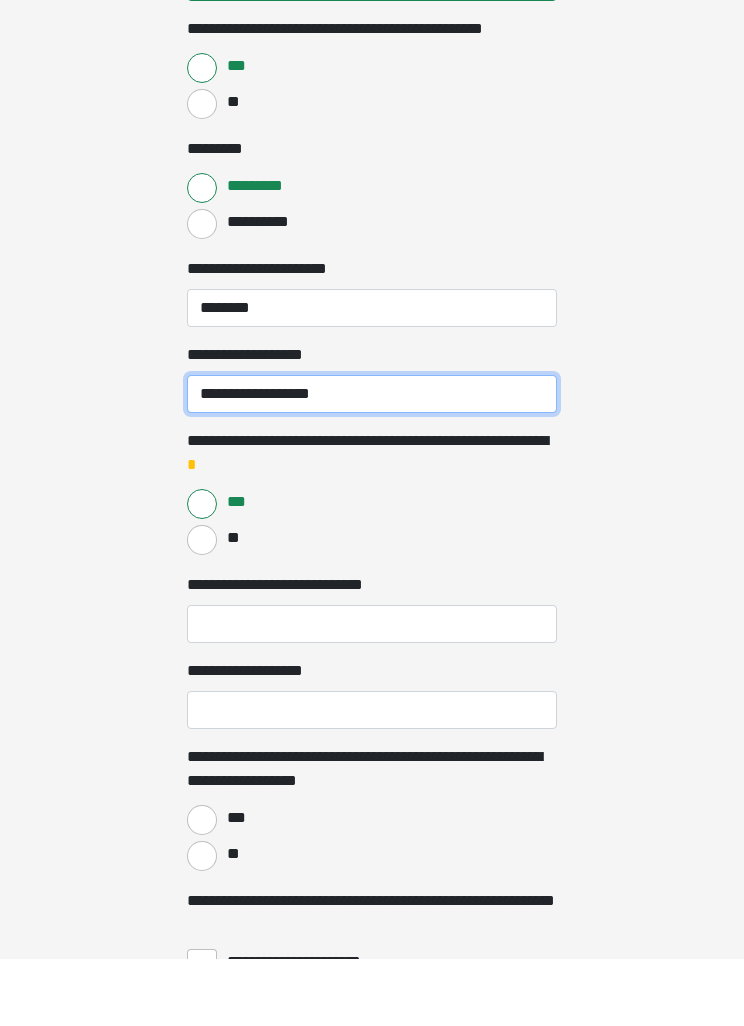 type on "**********" 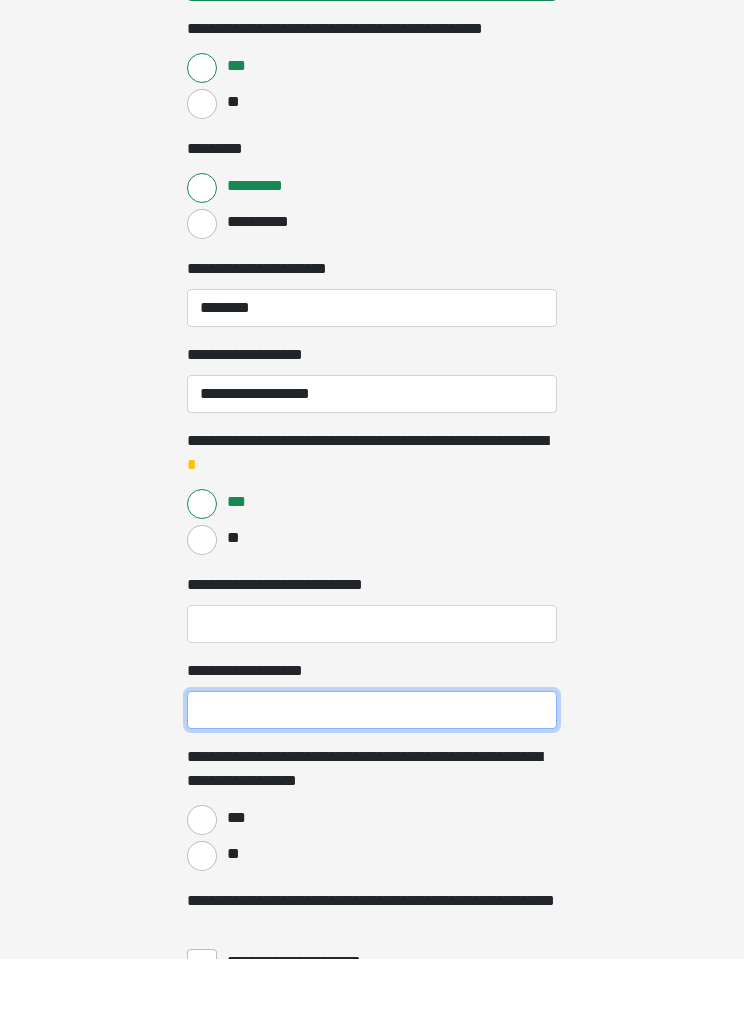 click on "**********" at bounding box center (372, 778) 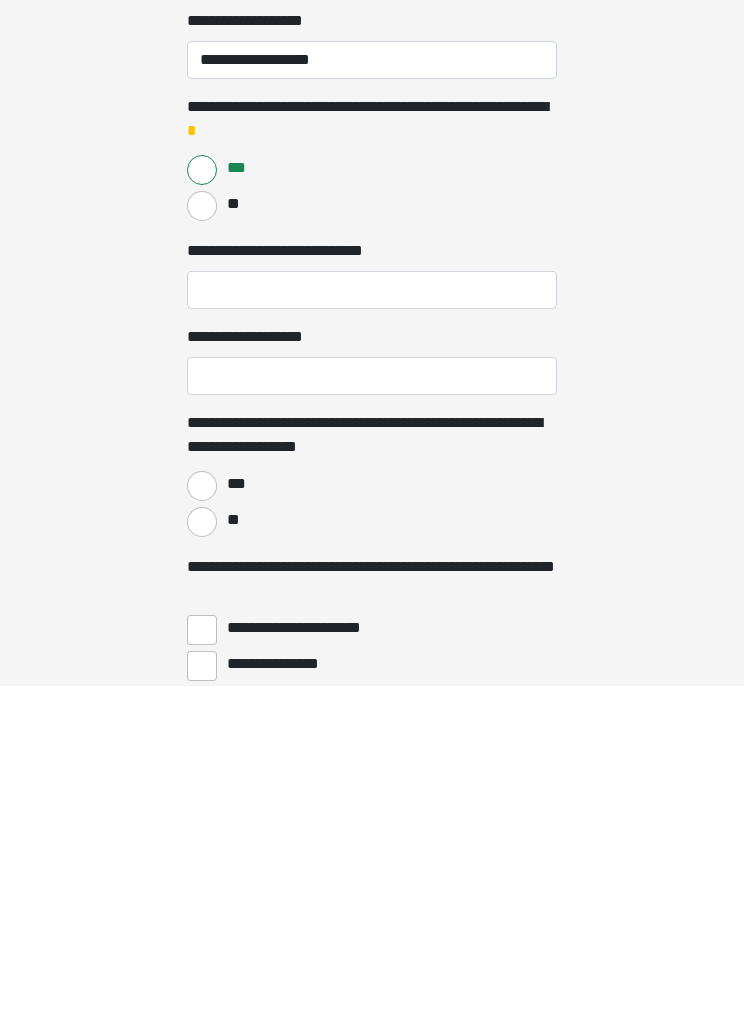 click on "***" at bounding box center [202, 826] 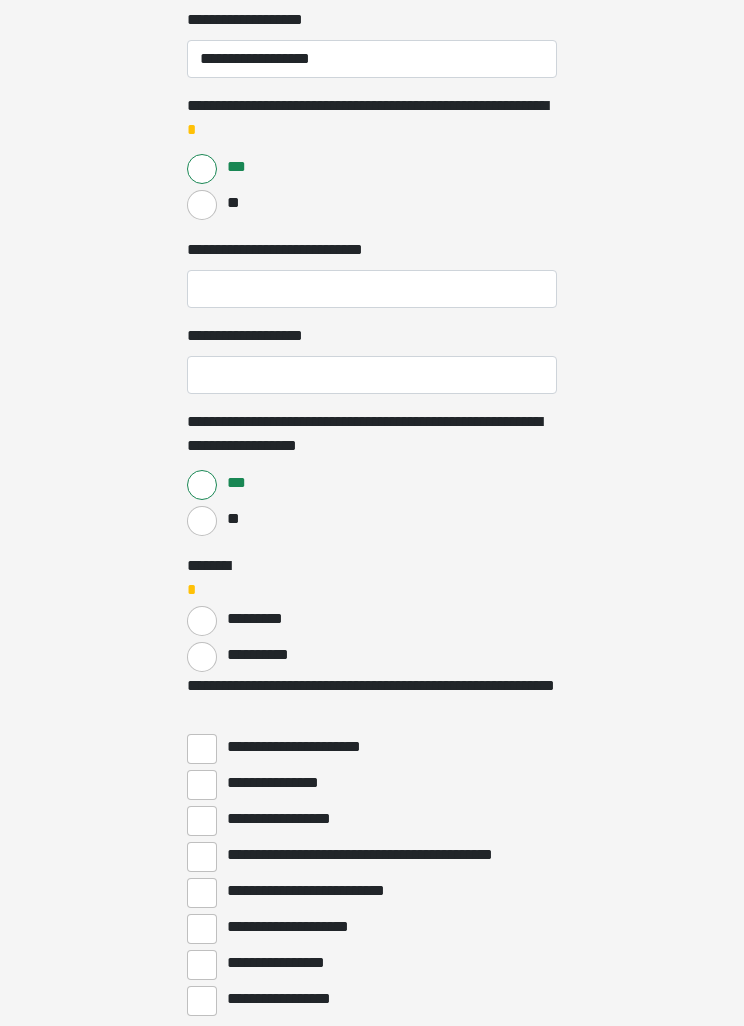 click on "**********" at bounding box center [202, 657] 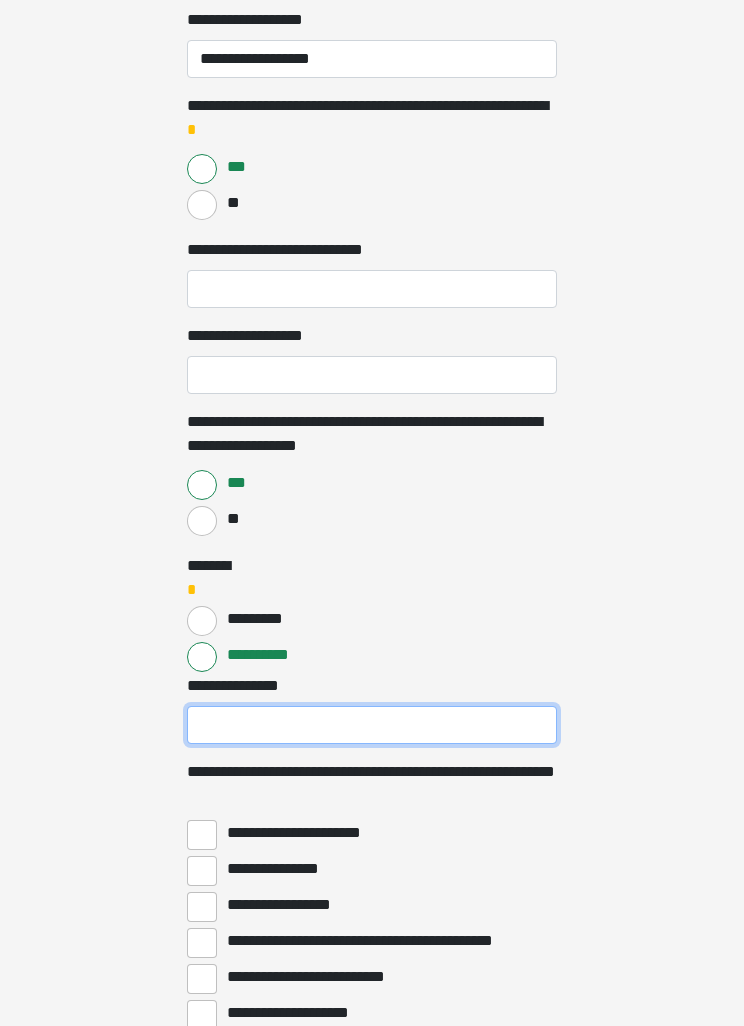click on "**********" at bounding box center (372, 725) 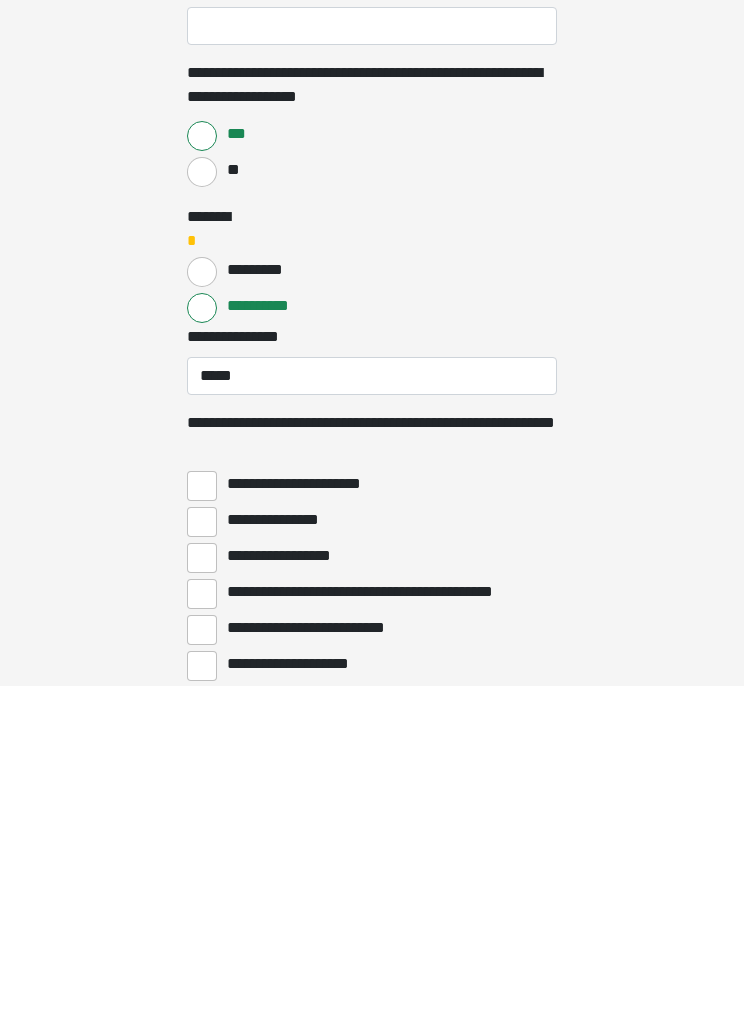 click on "**********" at bounding box center (372, -2202) 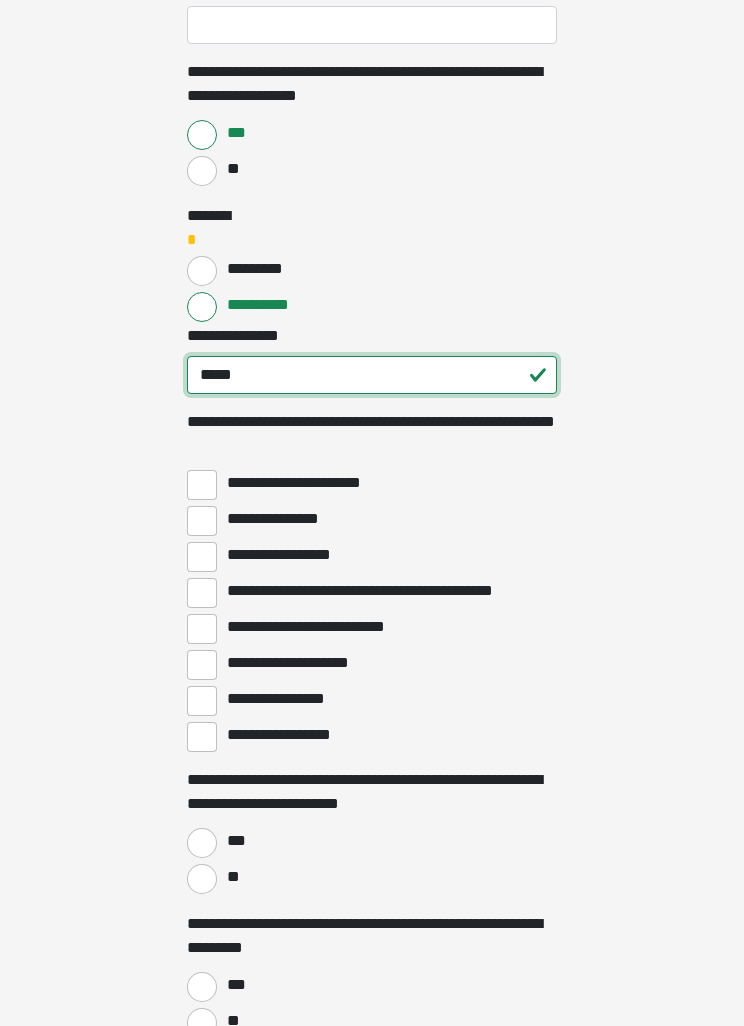click on "*****" at bounding box center [372, 375] 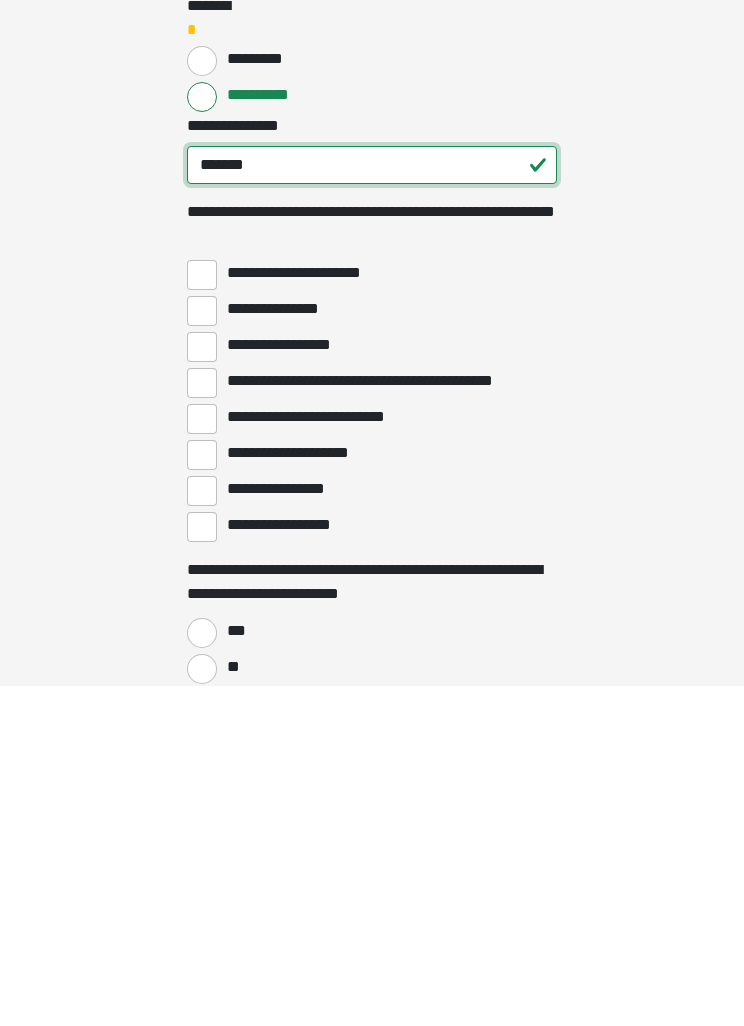 scroll, scrollTop: 2927, scrollLeft: 0, axis: vertical 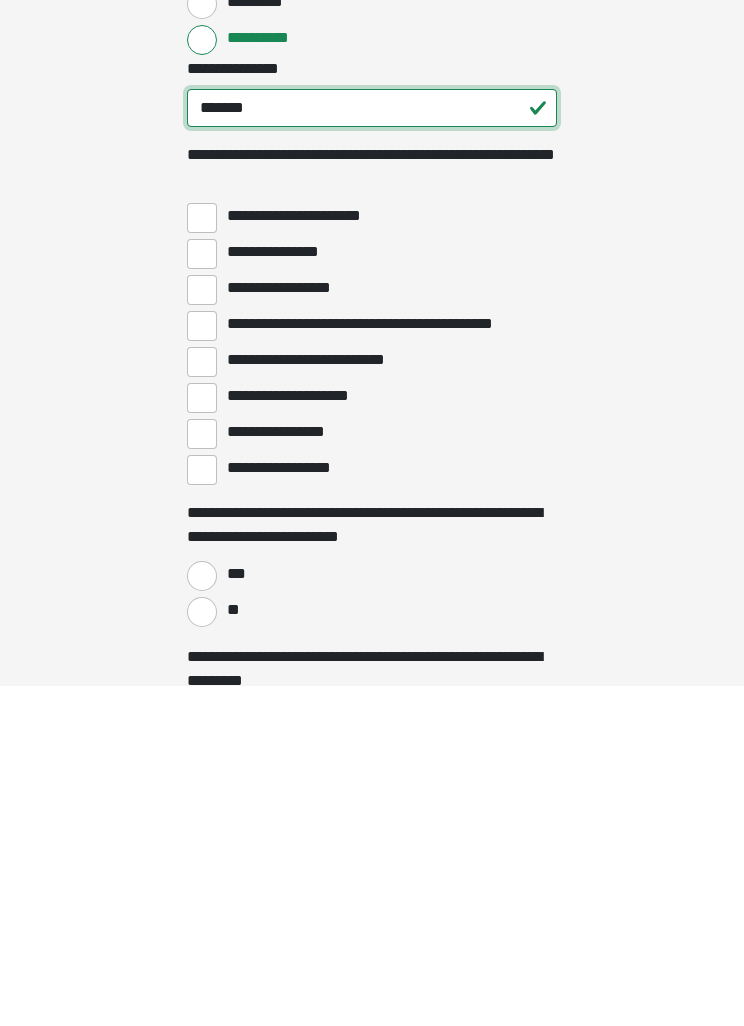 type on "*******" 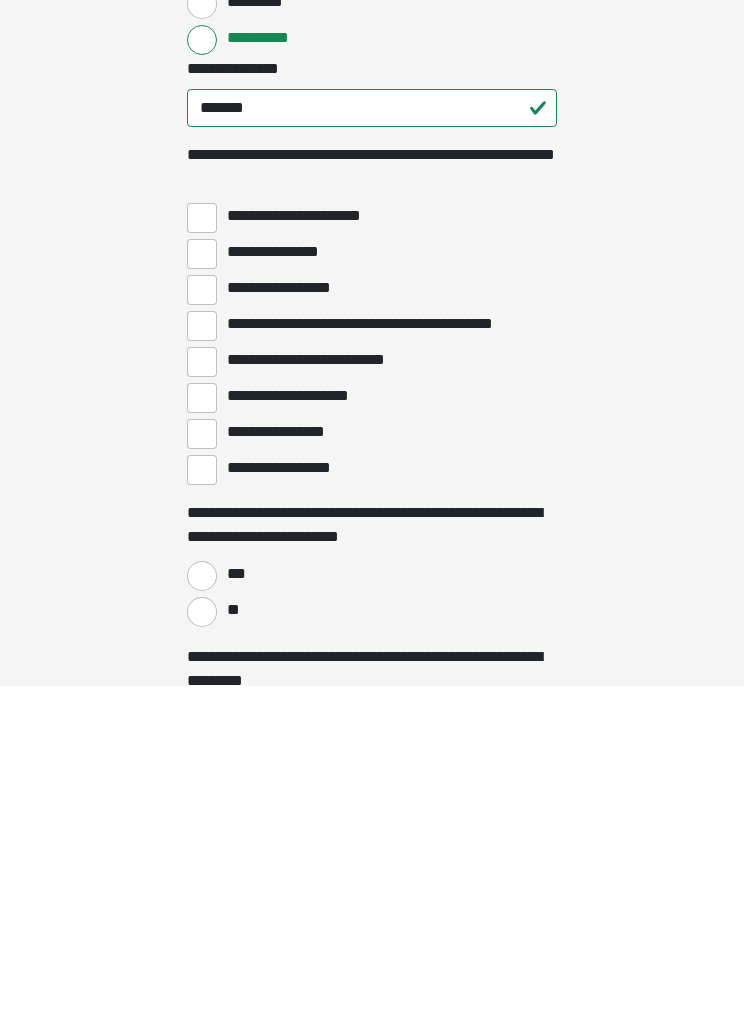 click on "**********" at bounding box center [202, 810] 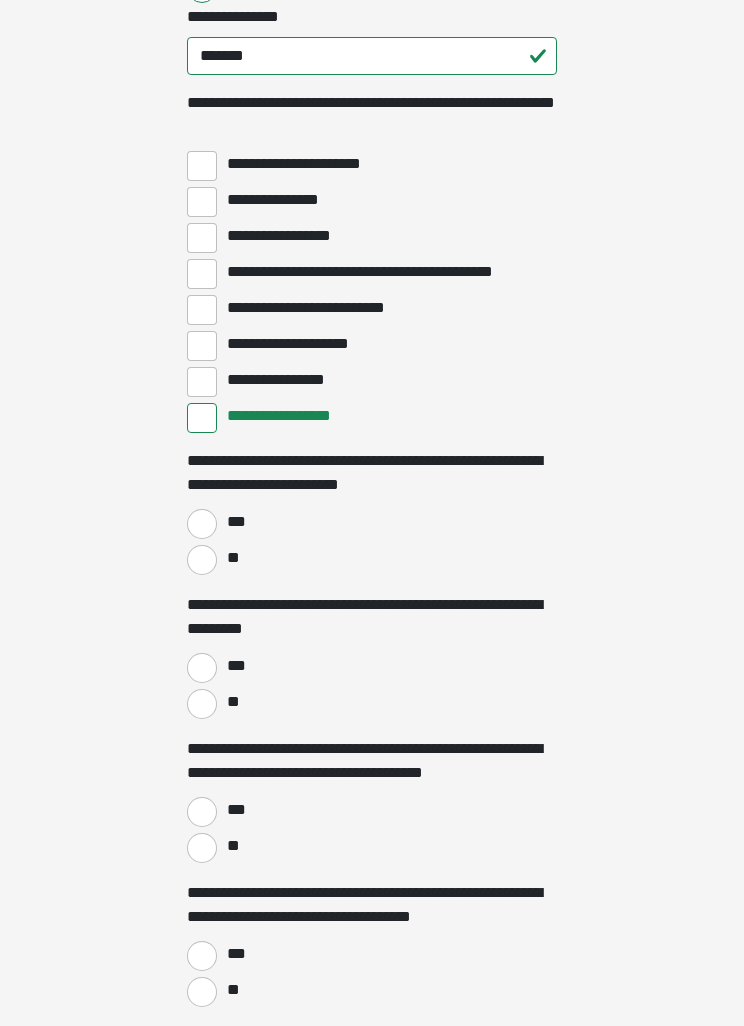 scroll, scrollTop: 3377, scrollLeft: 0, axis: vertical 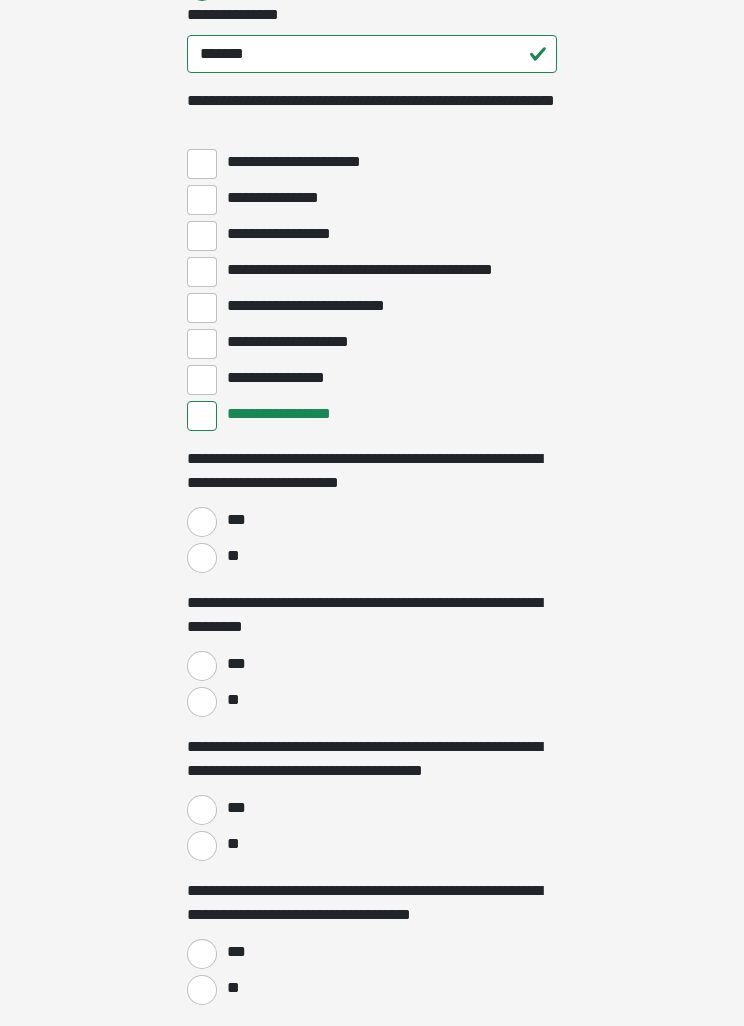click on "**" at bounding box center (202, 558) 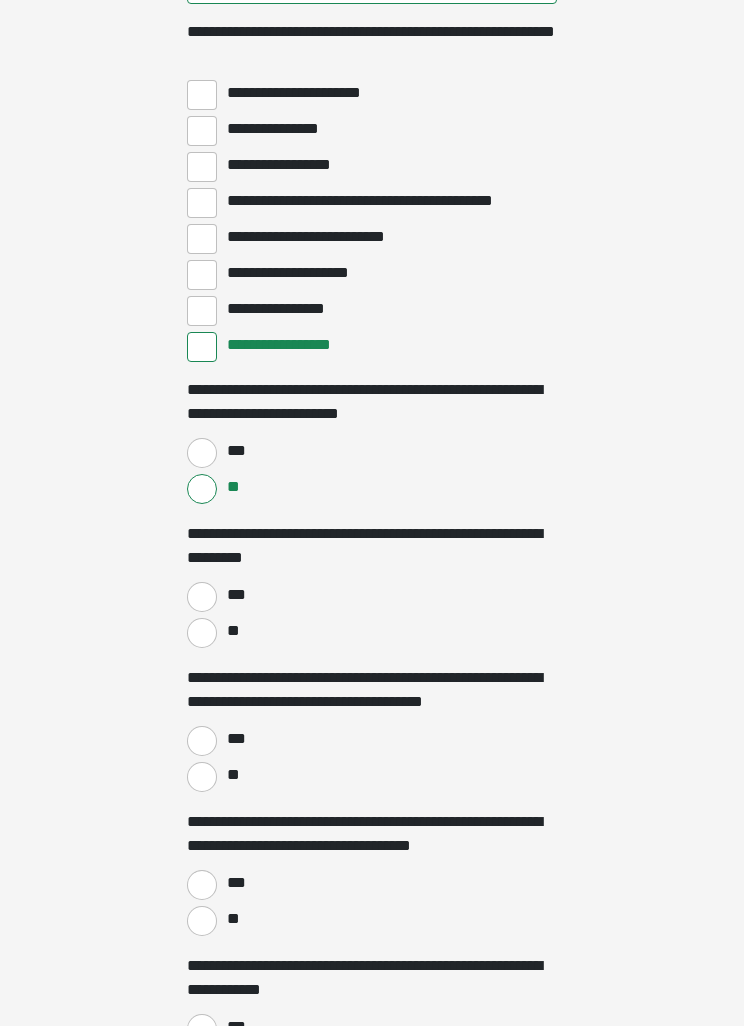 scroll, scrollTop: 3451, scrollLeft: 0, axis: vertical 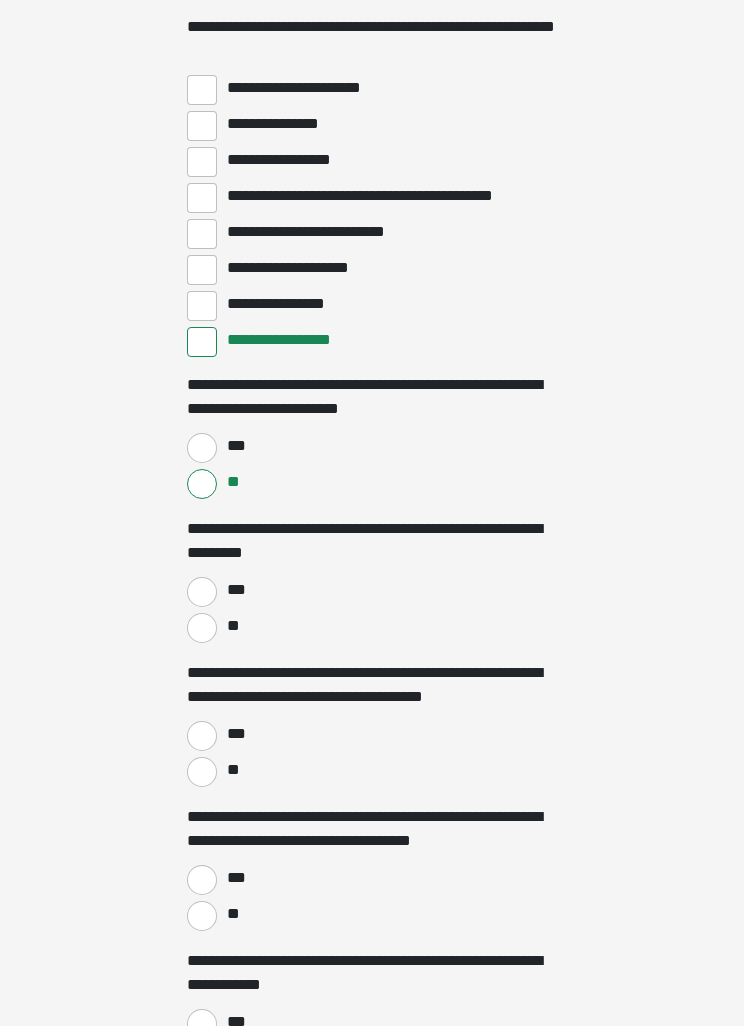 click on "**" at bounding box center [202, 628] 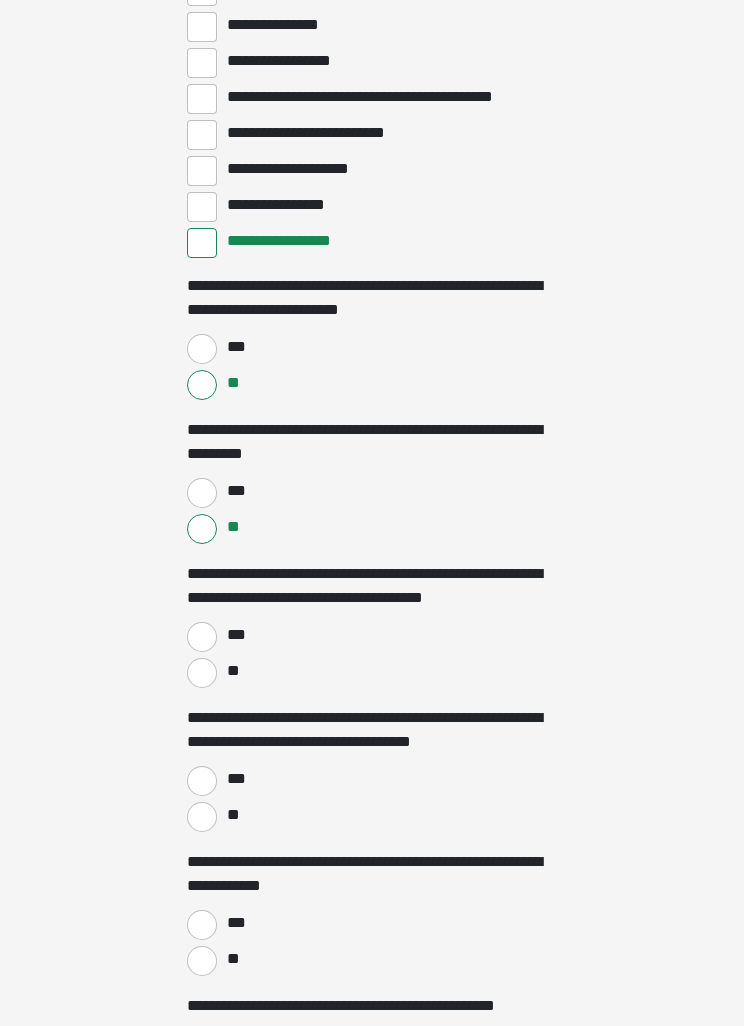 scroll, scrollTop: 3558, scrollLeft: 0, axis: vertical 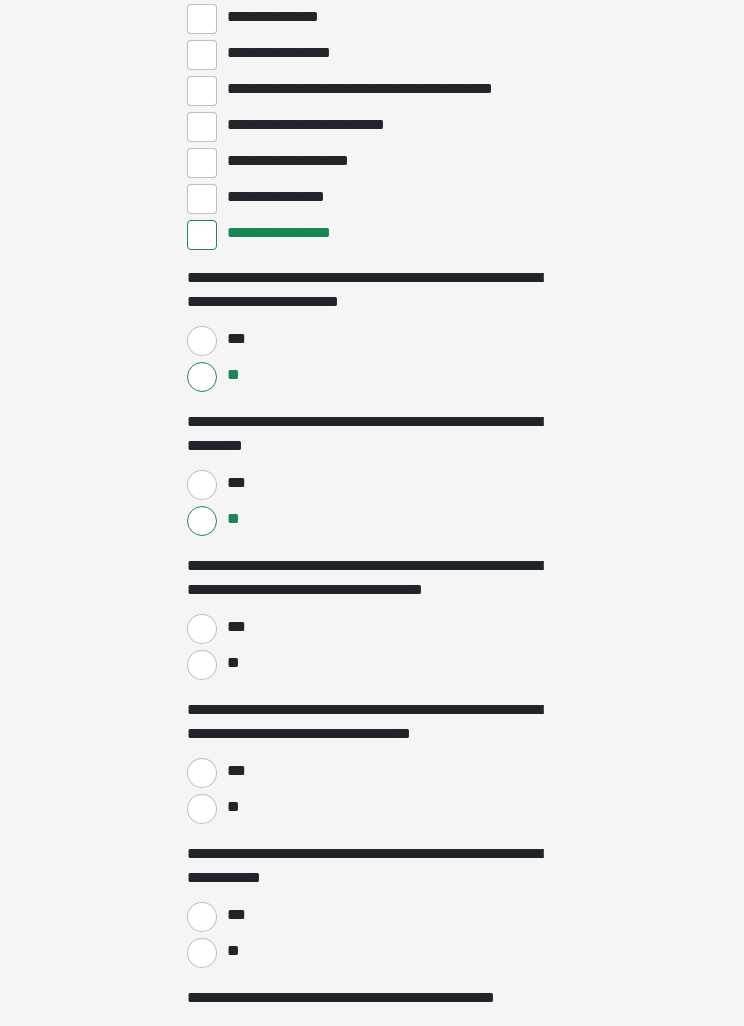 click on "***" at bounding box center (202, 629) 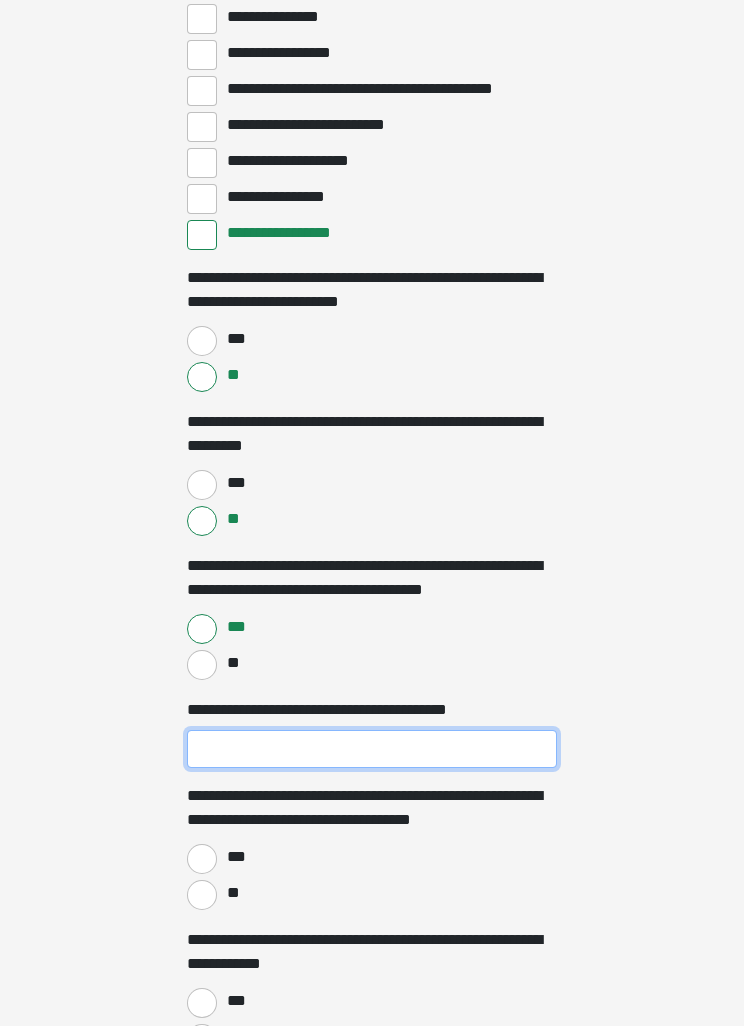 click on "**********" at bounding box center (372, 749) 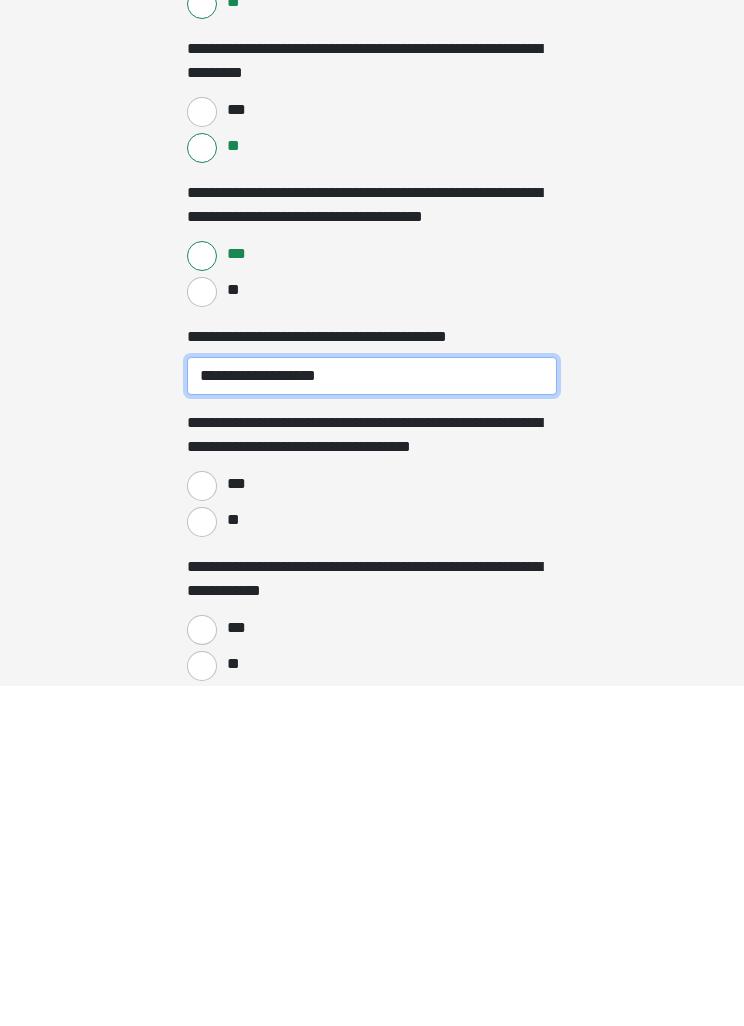 type on "**********" 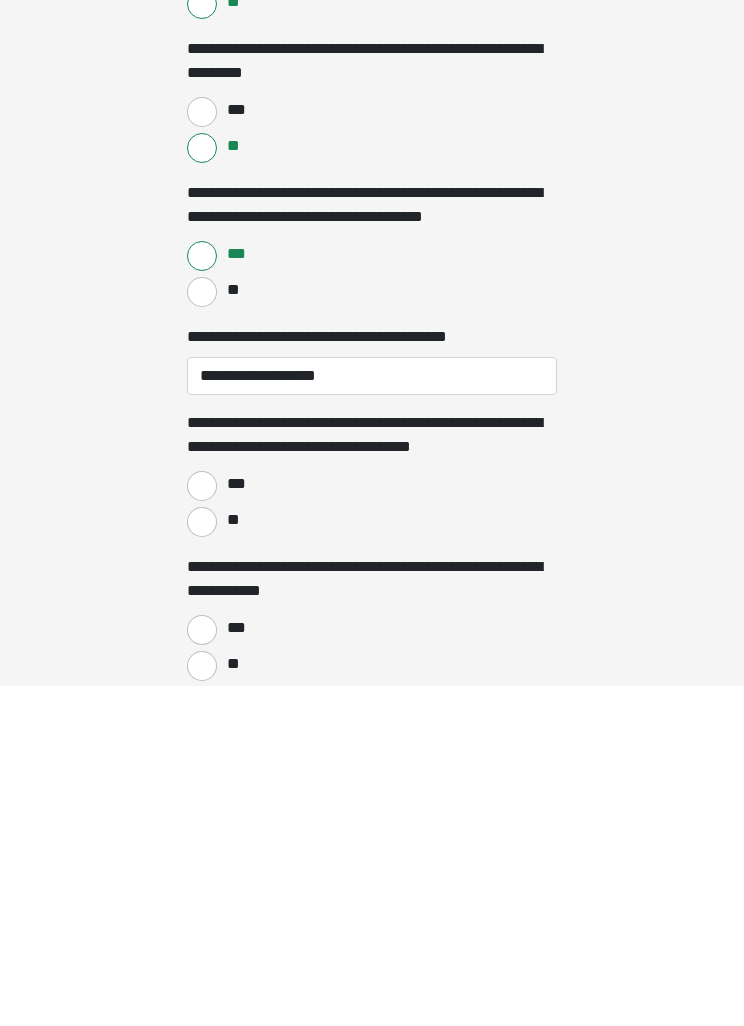click on "**" at bounding box center [202, 862] 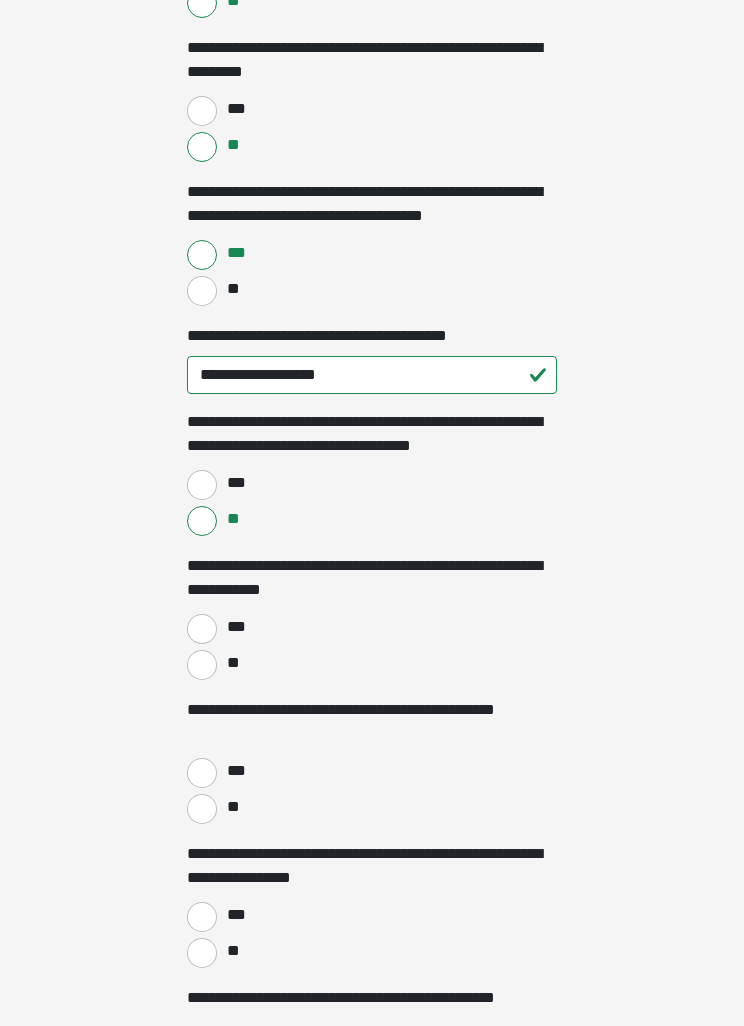 click on "**" at bounding box center (202, 665) 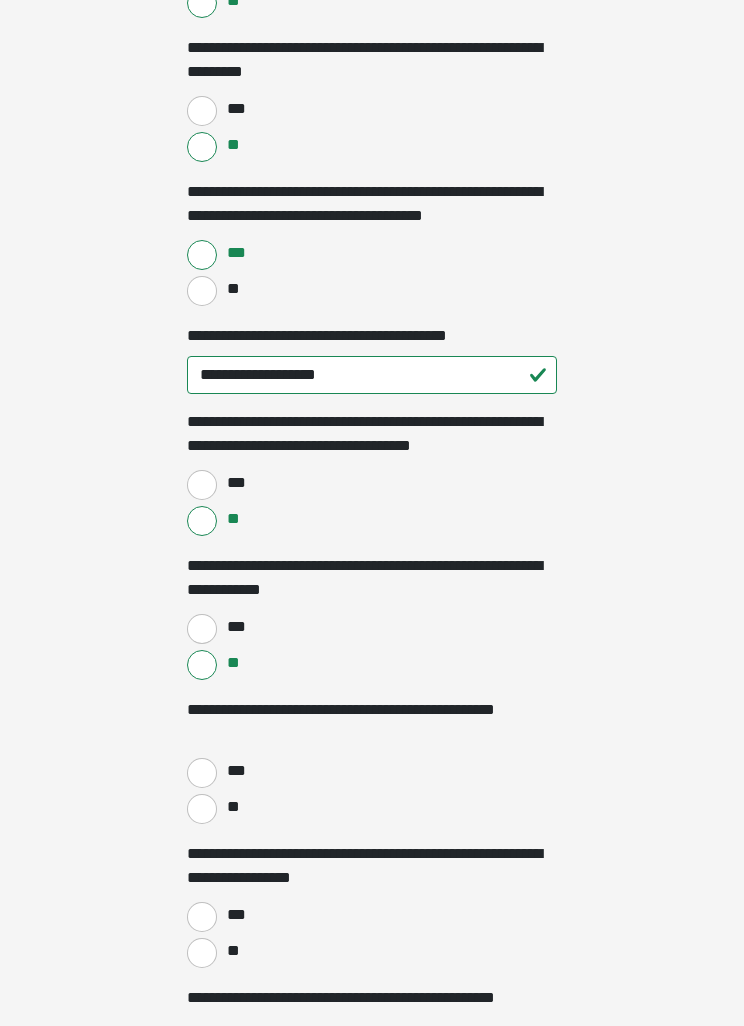 click on "**" at bounding box center (202, 809) 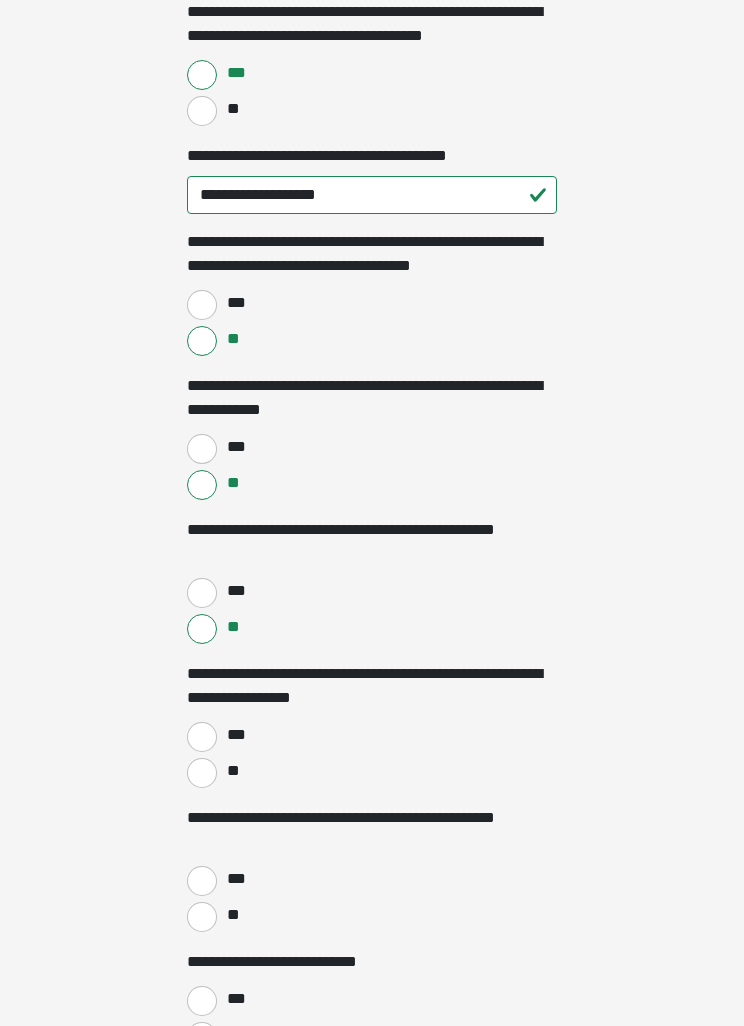 scroll, scrollTop: 4112, scrollLeft: 0, axis: vertical 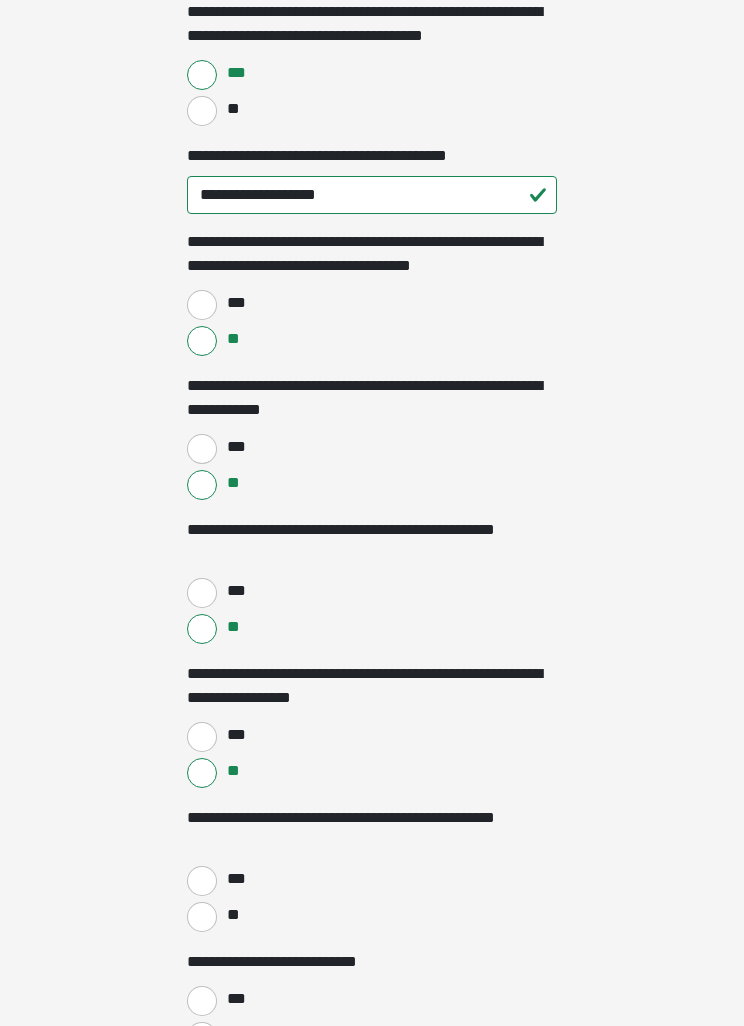 click on "***" at bounding box center (202, 881) 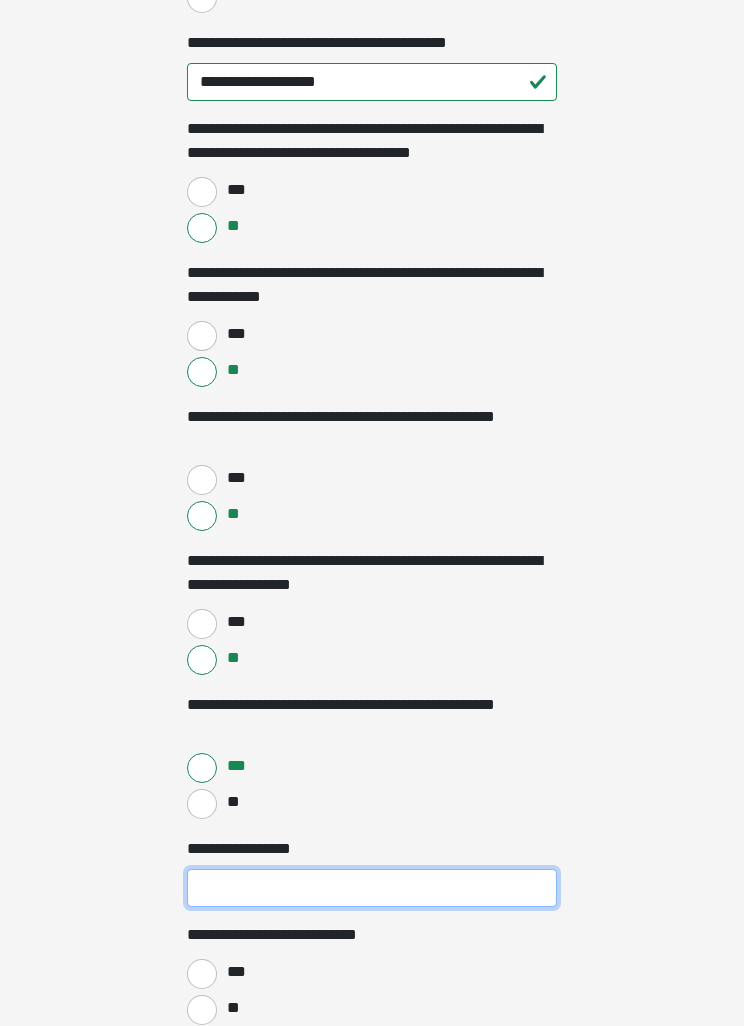 click on "**********" at bounding box center [372, 889] 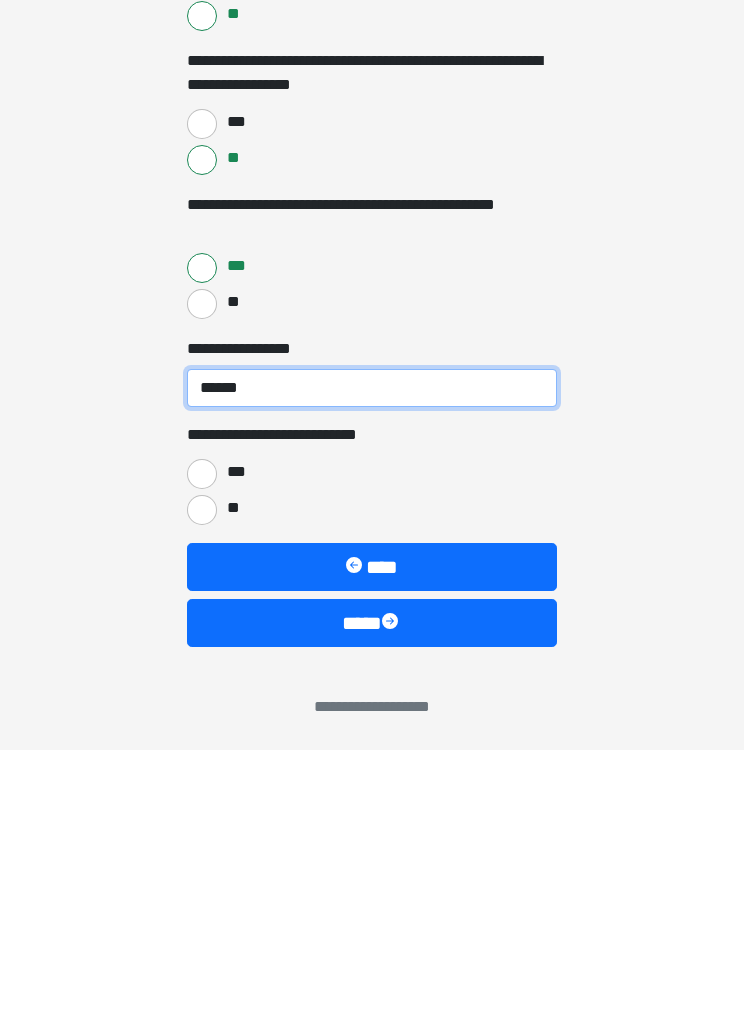 type on "******" 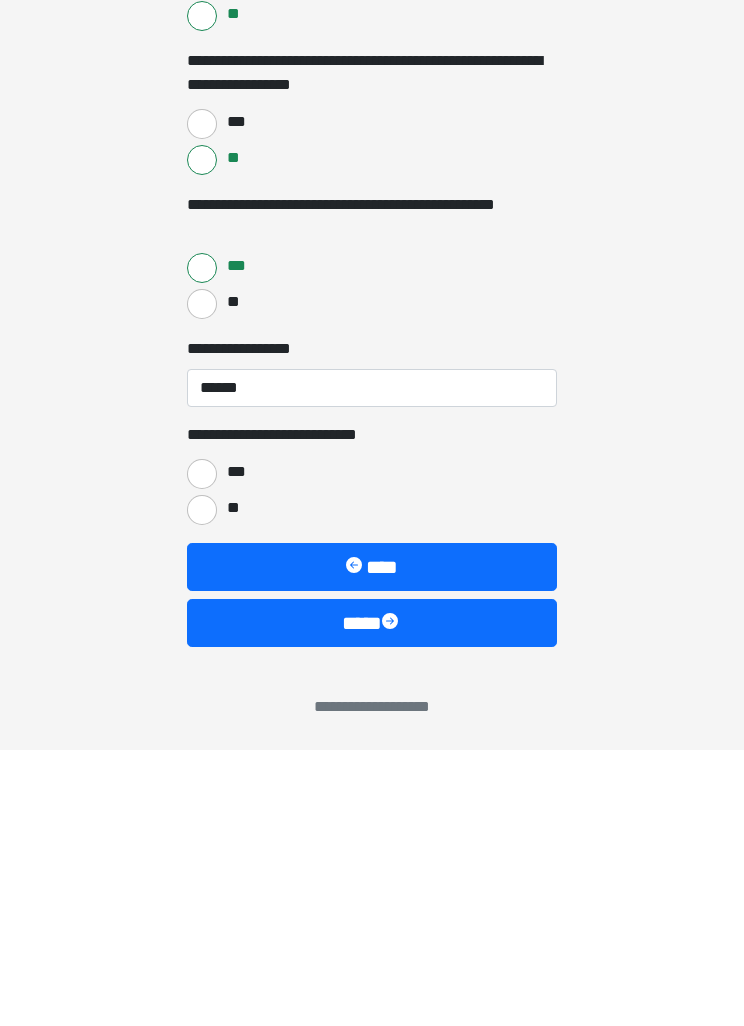 click on "**" at bounding box center (232, 784) 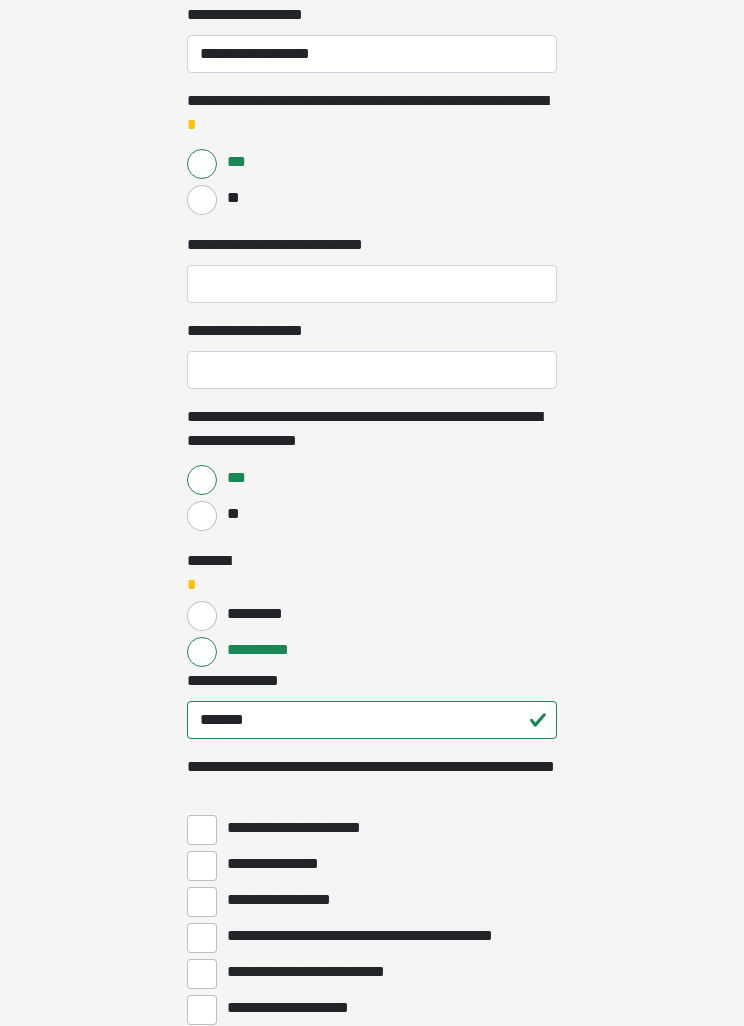 scroll, scrollTop: 2709, scrollLeft: 0, axis: vertical 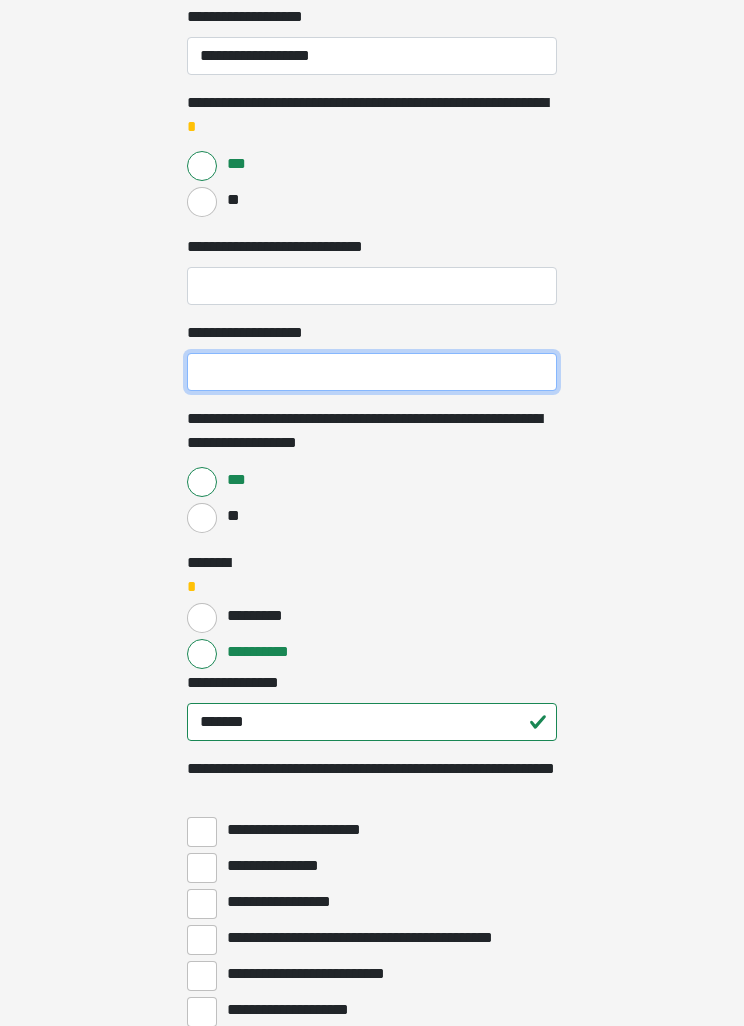 click on "**********" at bounding box center (372, 372) 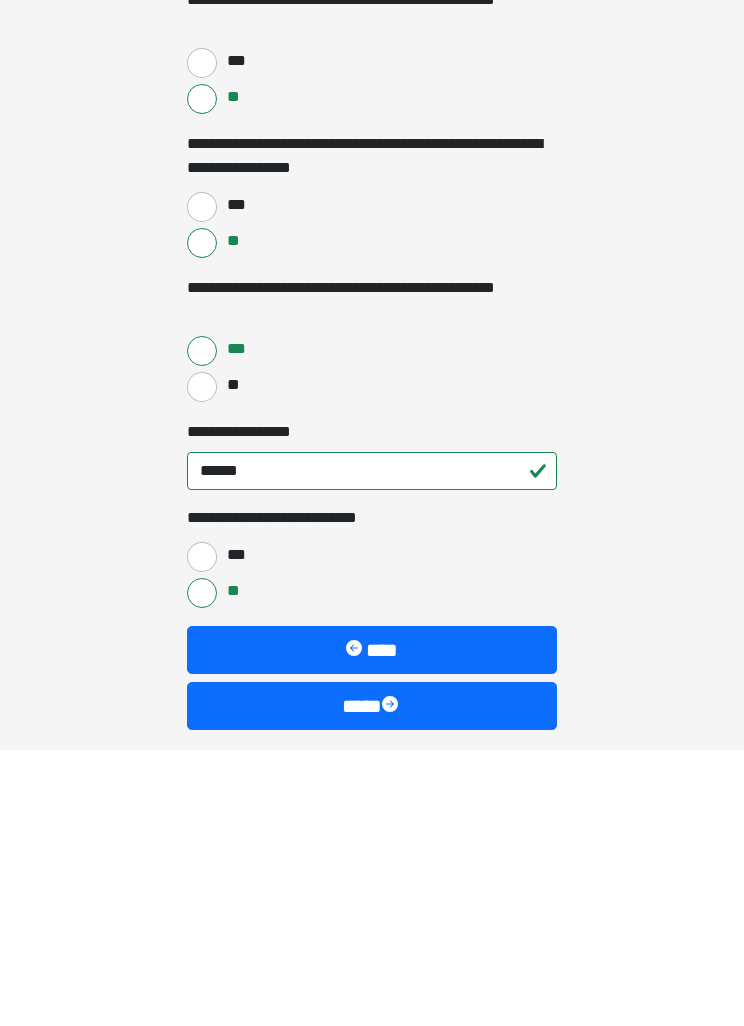 scroll, scrollTop: 4449, scrollLeft: 0, axis: vertical 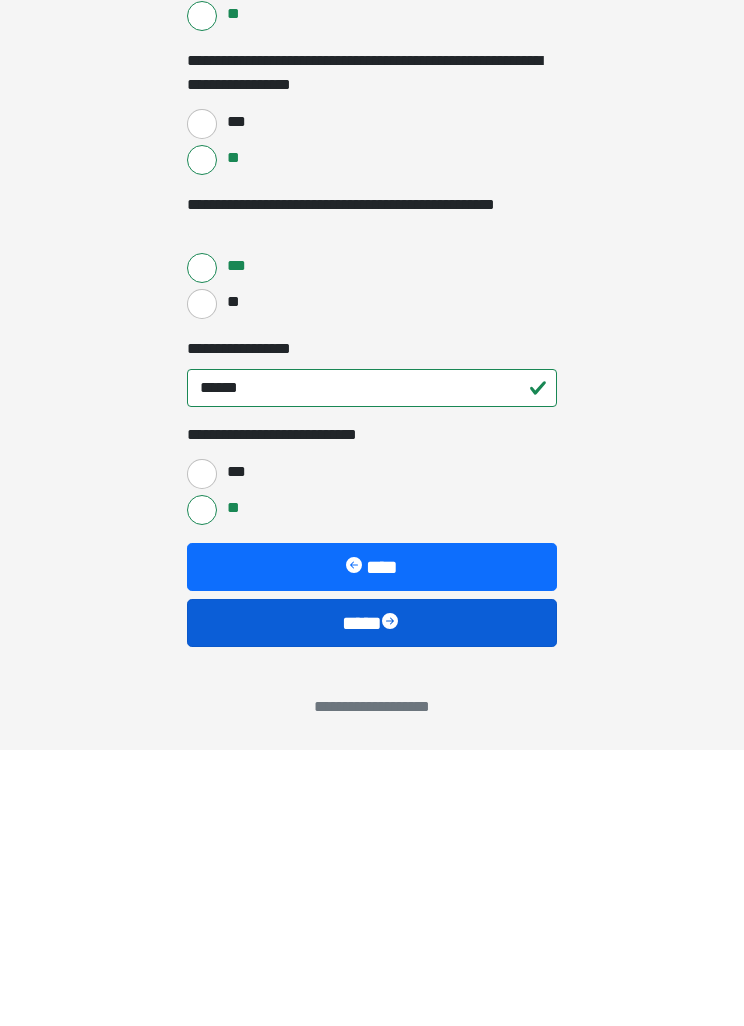 type on "**********" 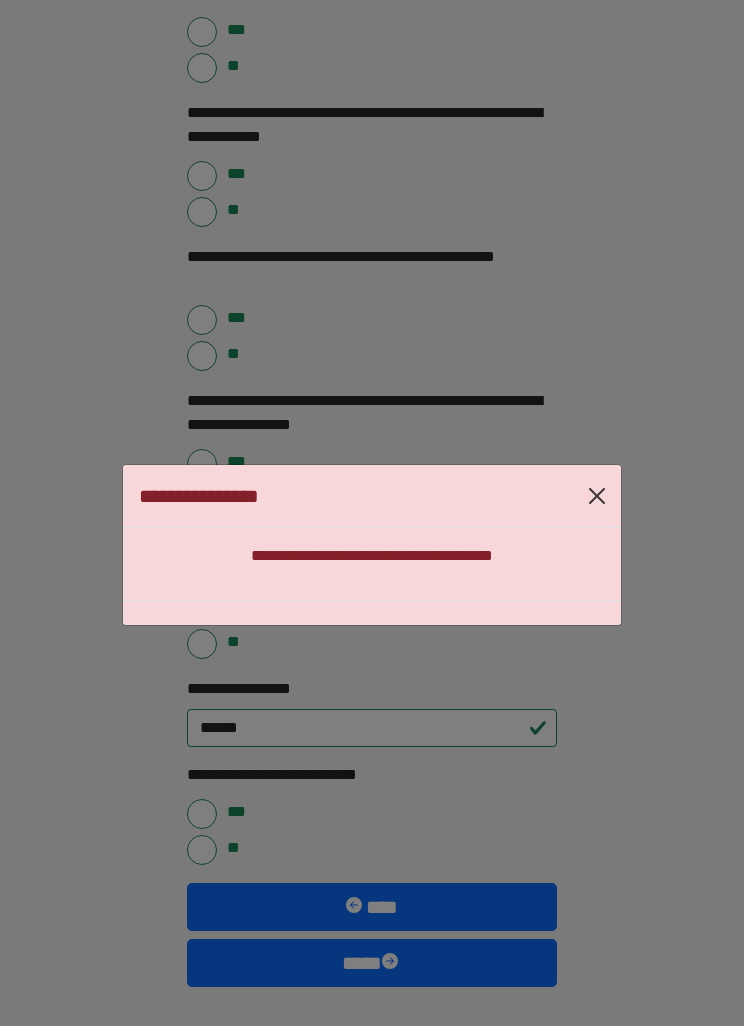 click at bounding box center [597, 496] 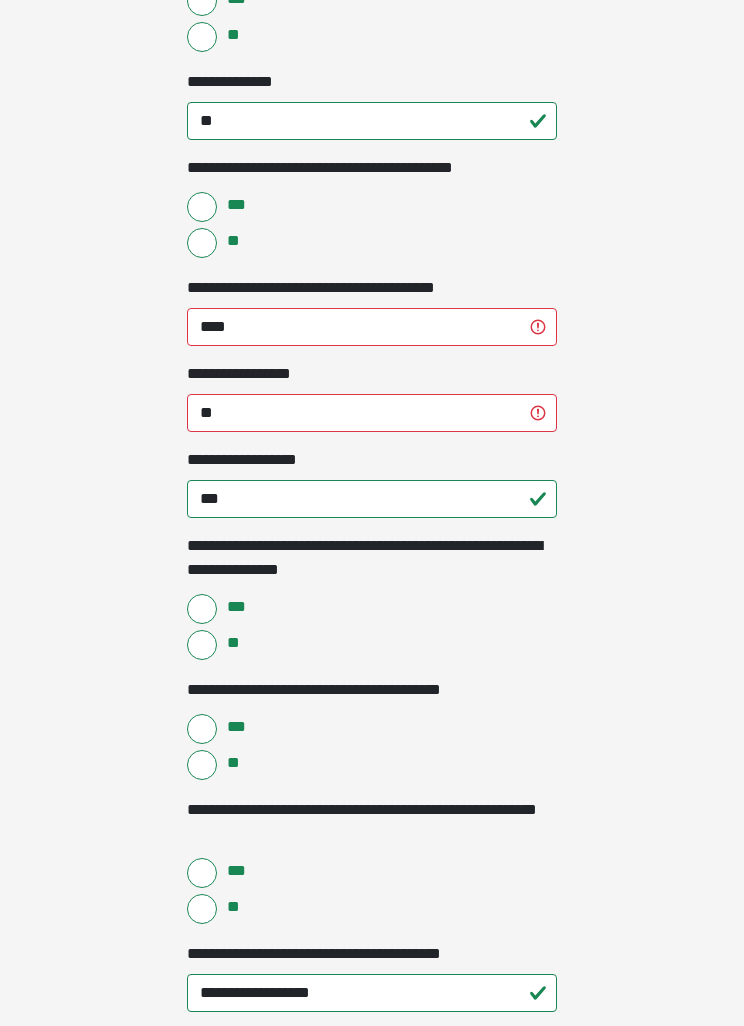 scroll, scrollTop: 1358, scrollLeft: 0, axis: vertical 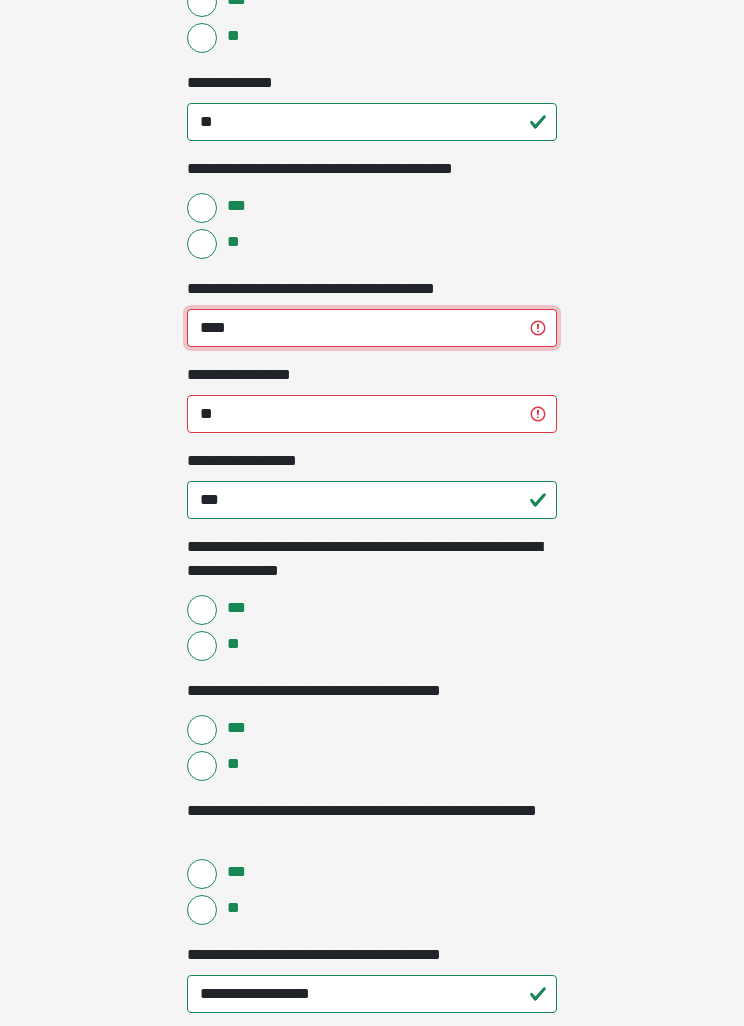 click on "****" at bounding box center [372, 329] 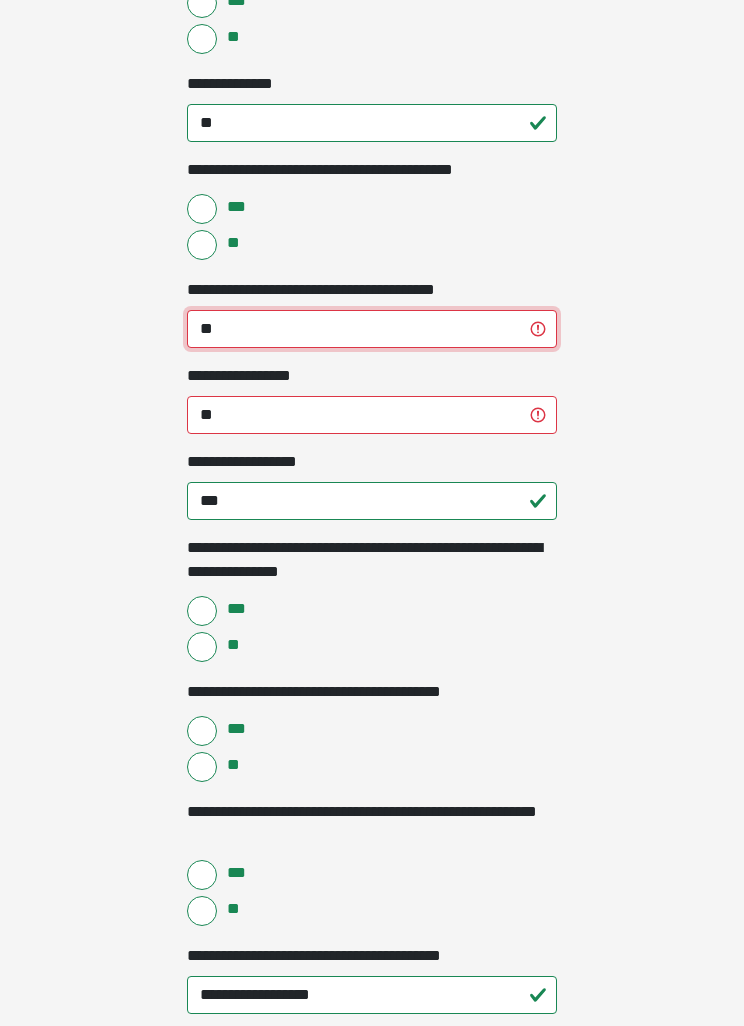 type on "*" 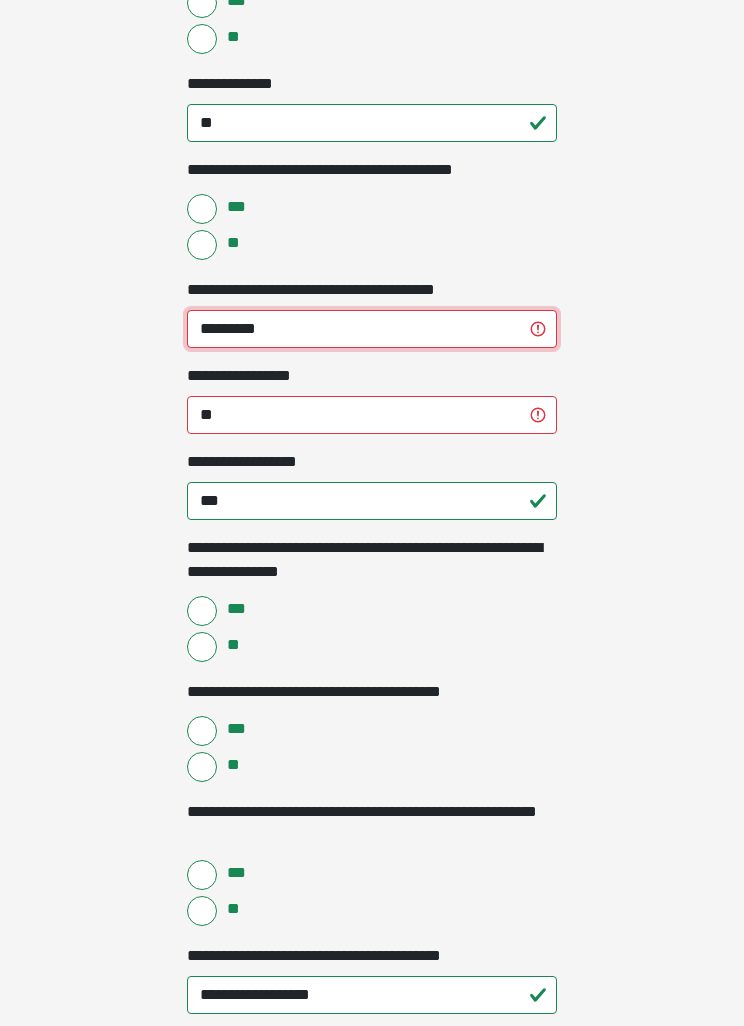 type on "*********" 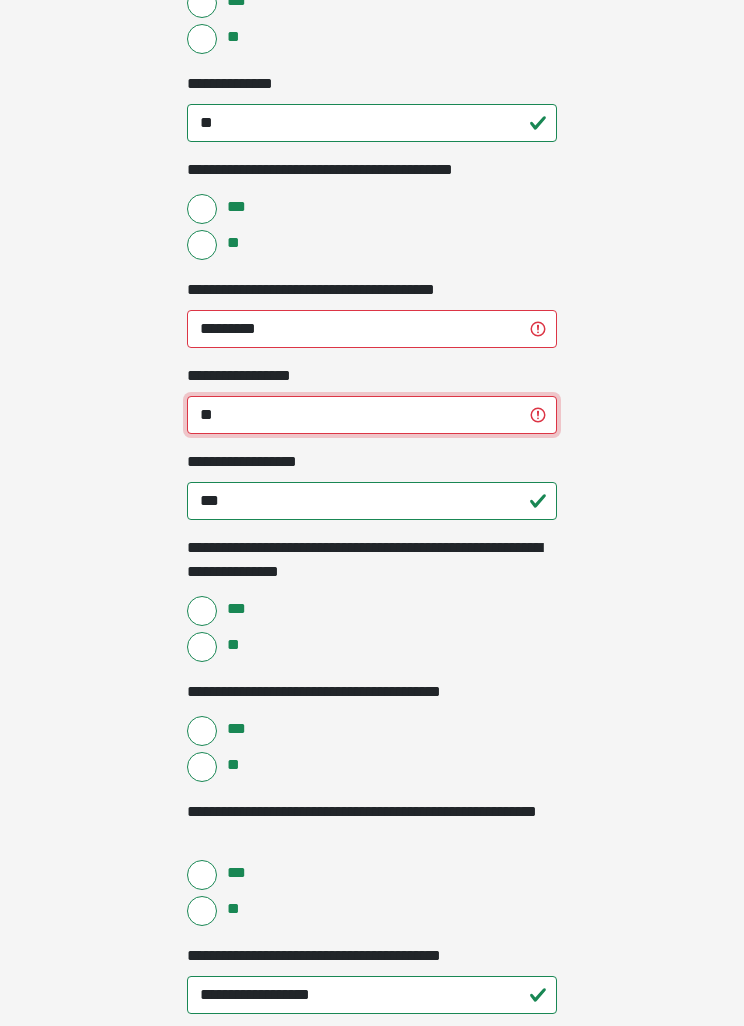 click on "**" at bounding box center [372, 415] 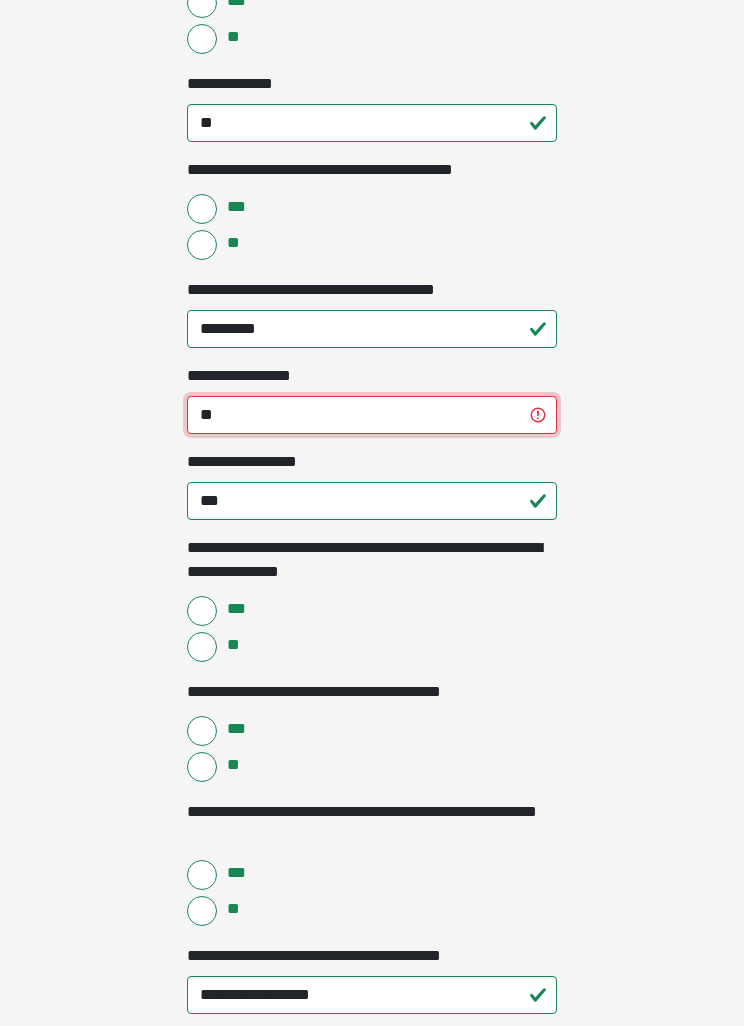 type on "*" 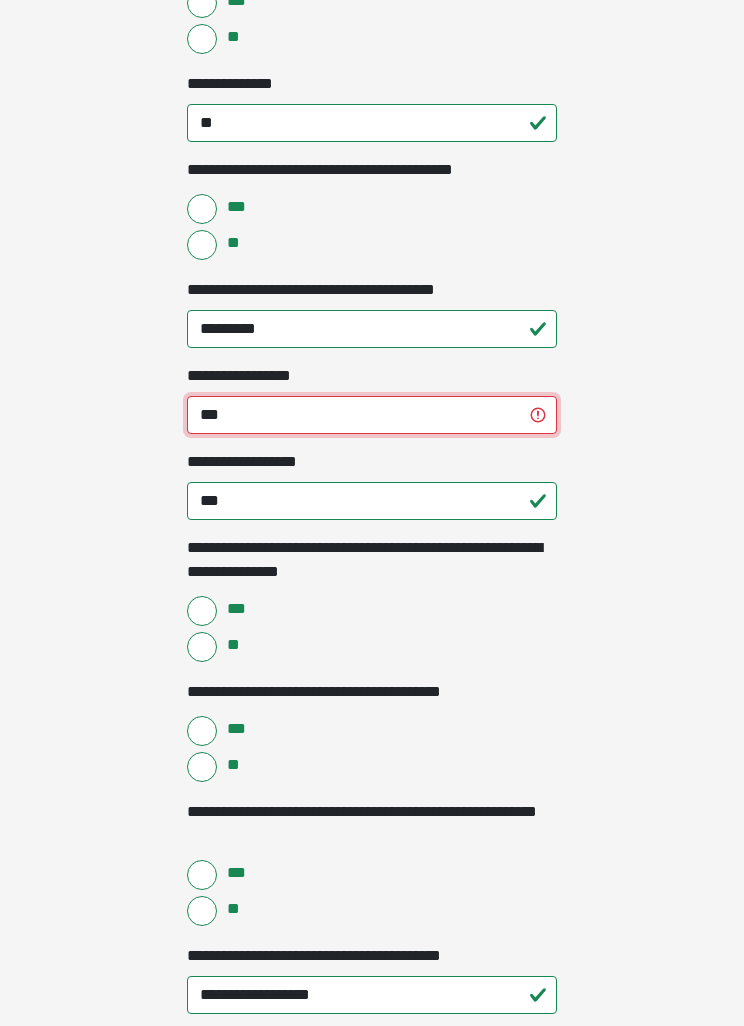 type on "****" 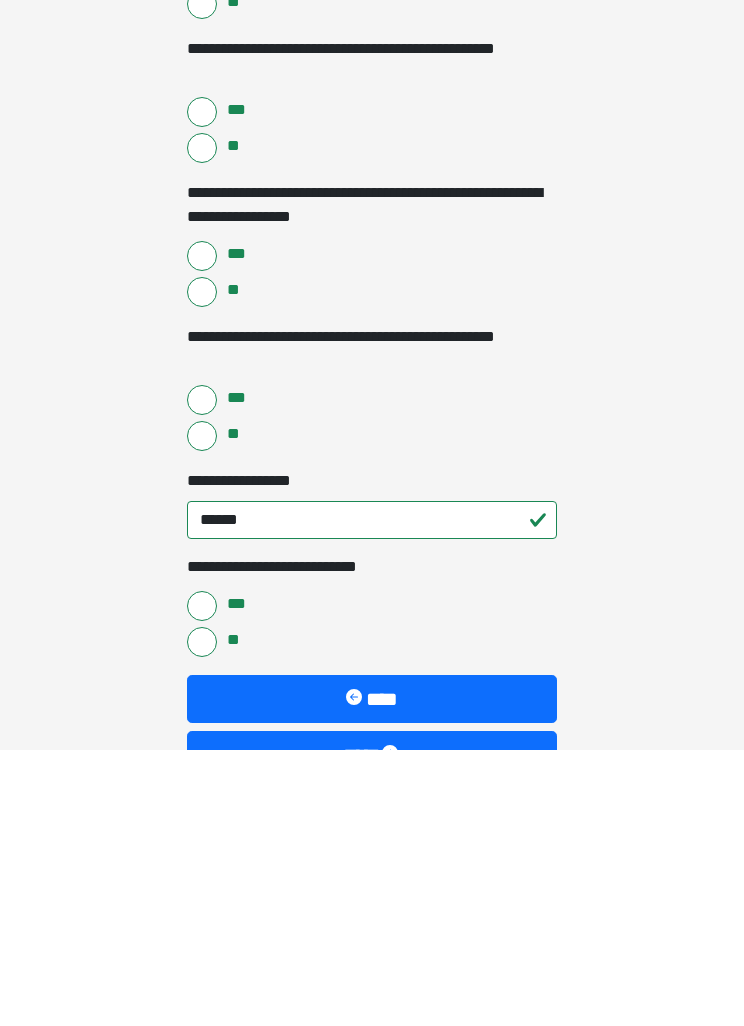 scroll, scrollTop: 4449, scrollLeft: 0, axis: vertical 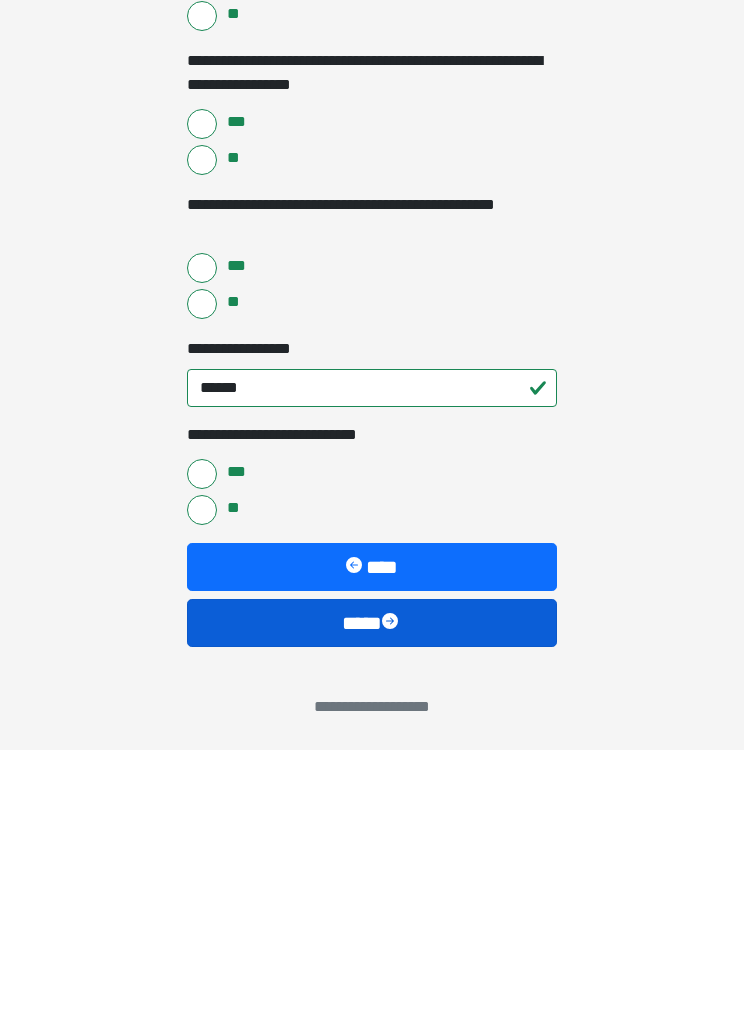 click on "****" at bounding box center (372, 899) 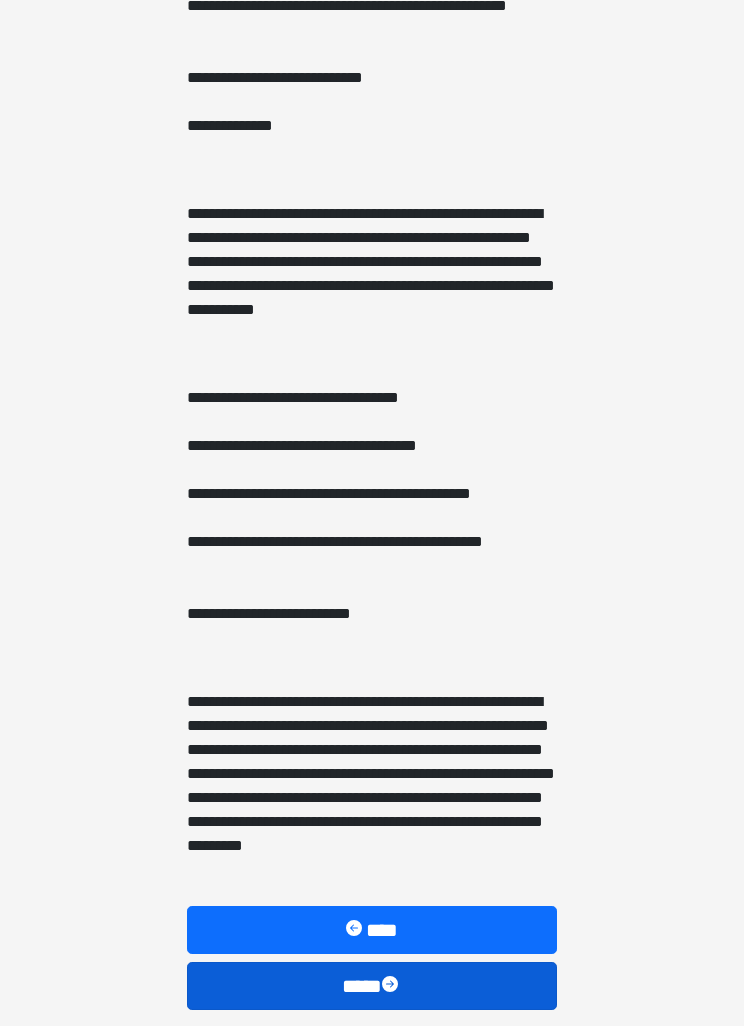 scroll, scrollTop: 857, scrollLeft: 0, axis: vertical 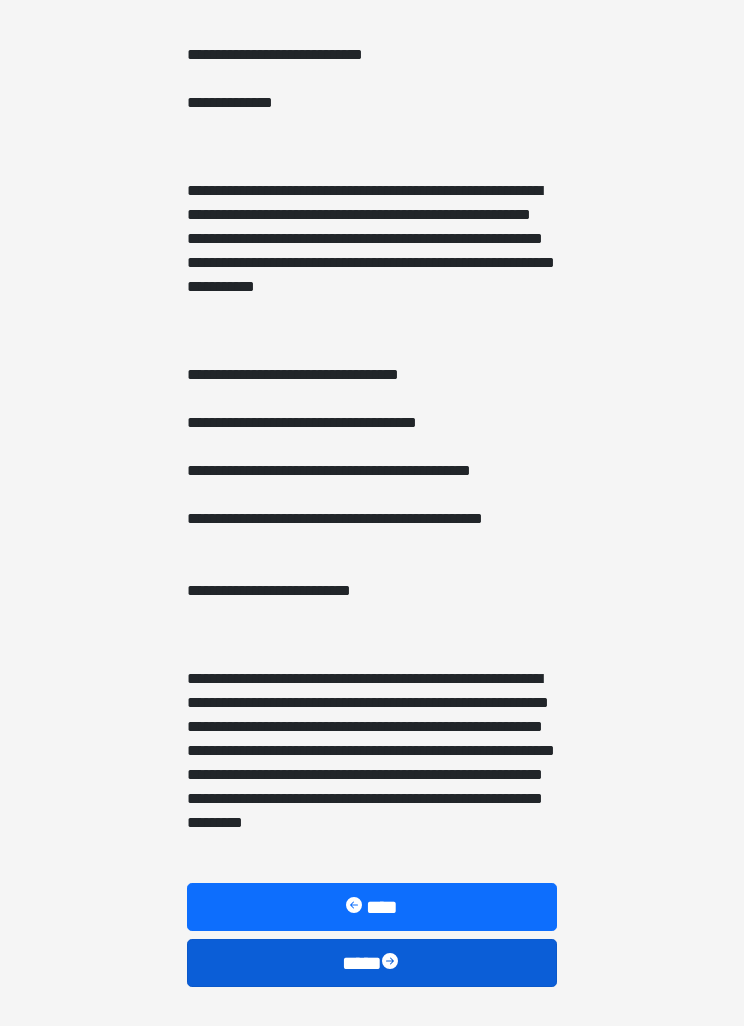 click on "****" at bounding box center [372, 963] 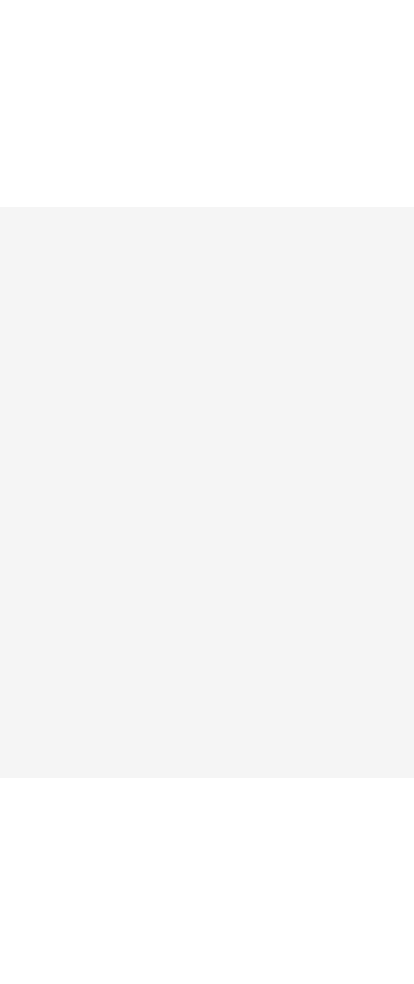 scroll, scrollTop: 0, scrollLeft: 0, axis: both 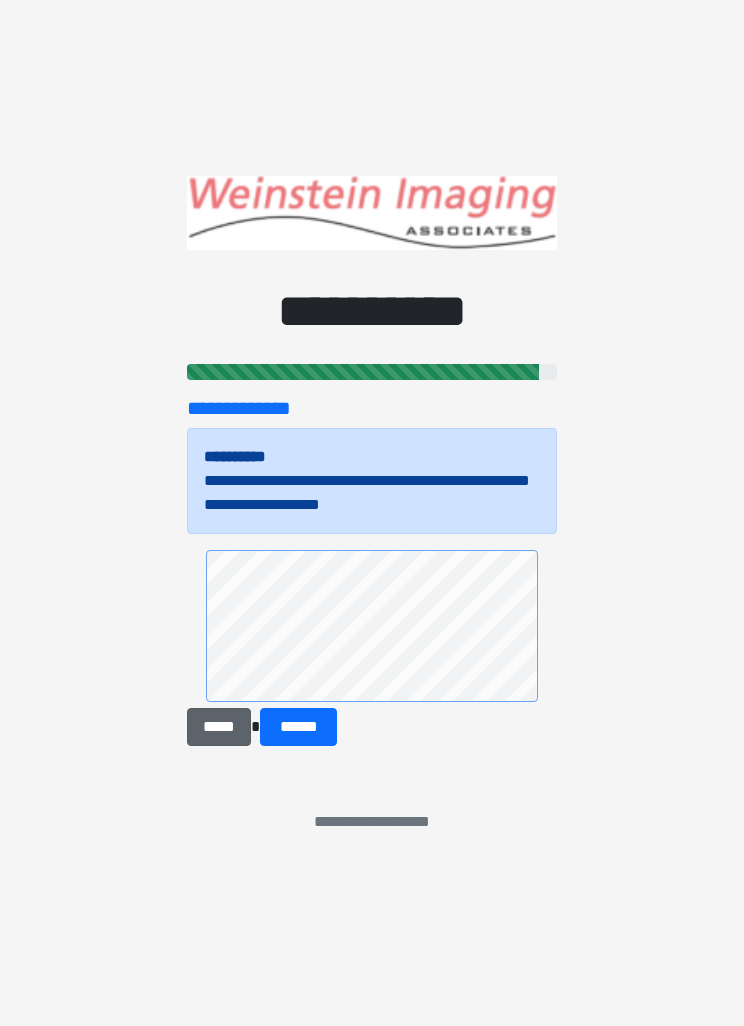 click on "*****" at bounding box center [219, 727] 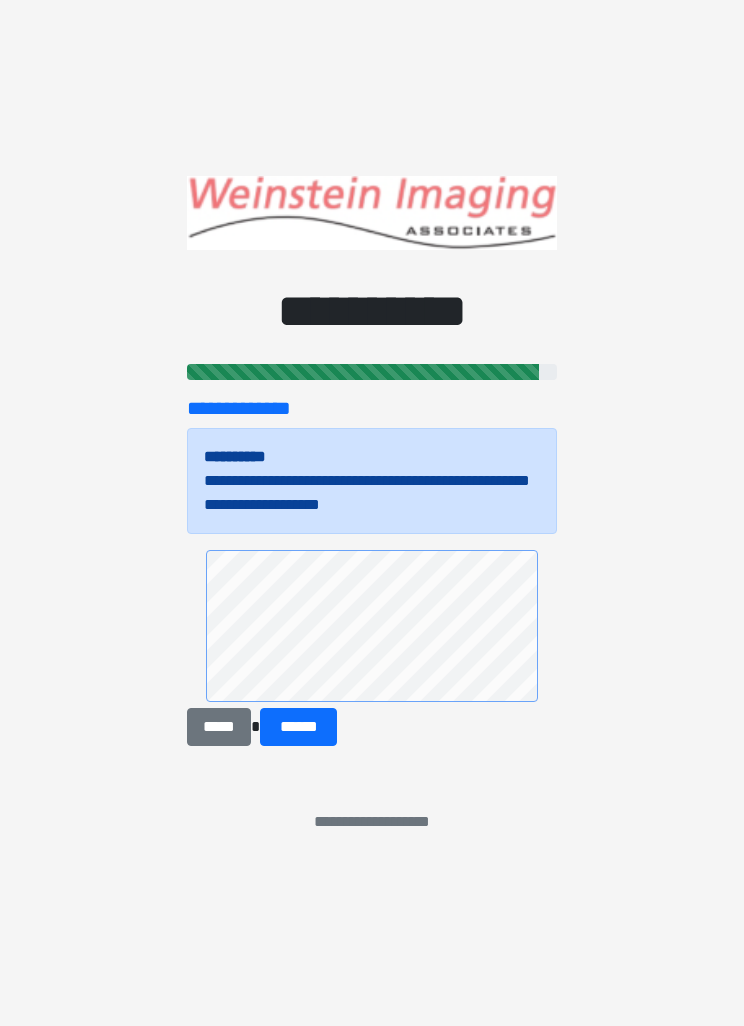 click on "**********" at bounding box center [372, 587] 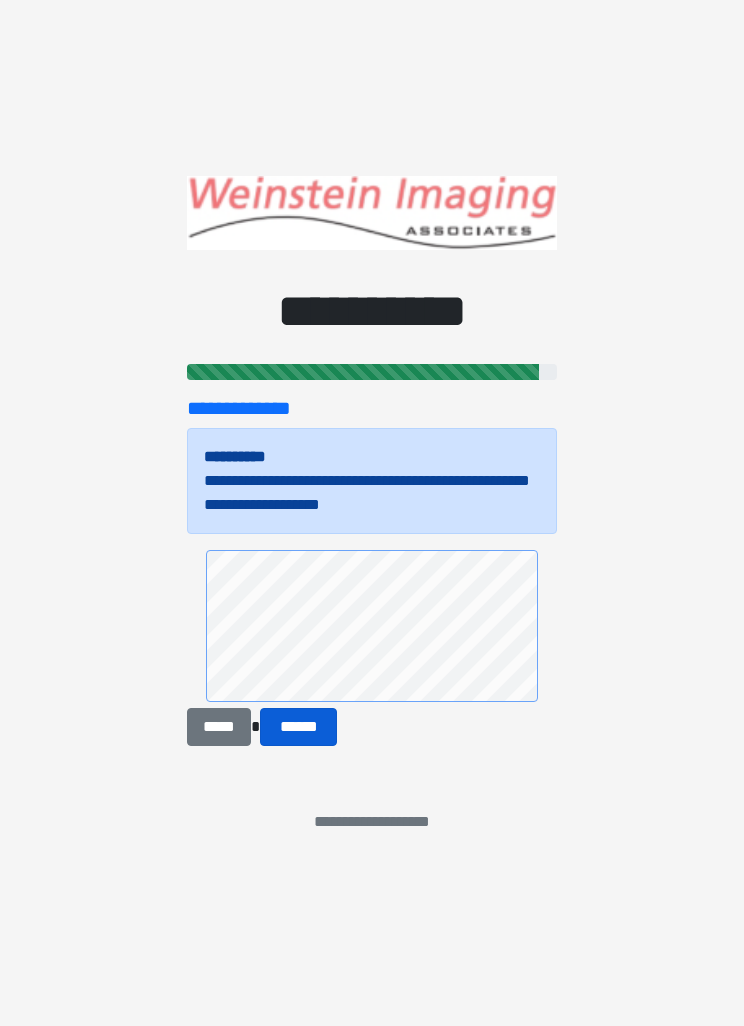 click on "******" at bounding box center [298, 727] 